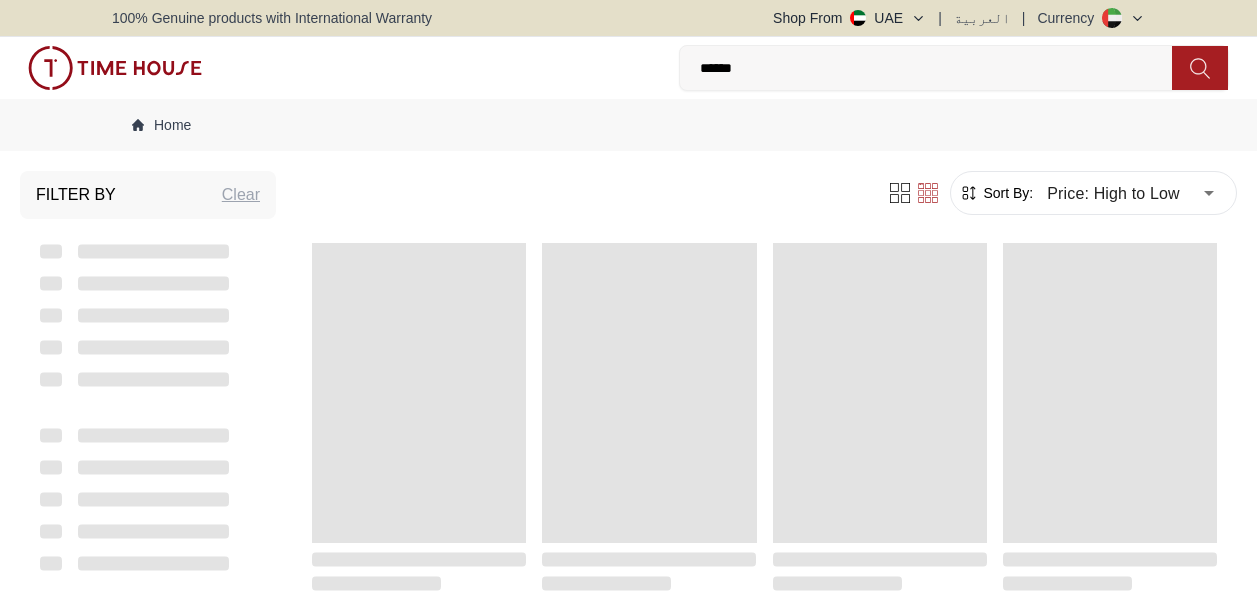 scroll, scrollTop: 0, scrollLeft: 0, axis: both 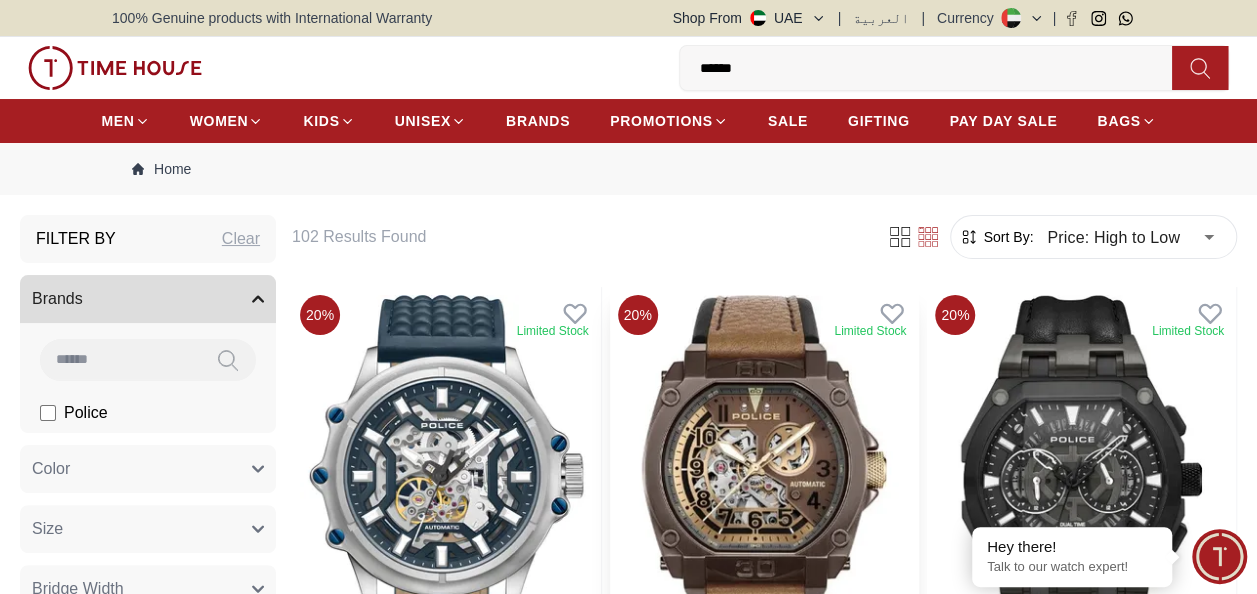 click at bounding box center [764, 483] 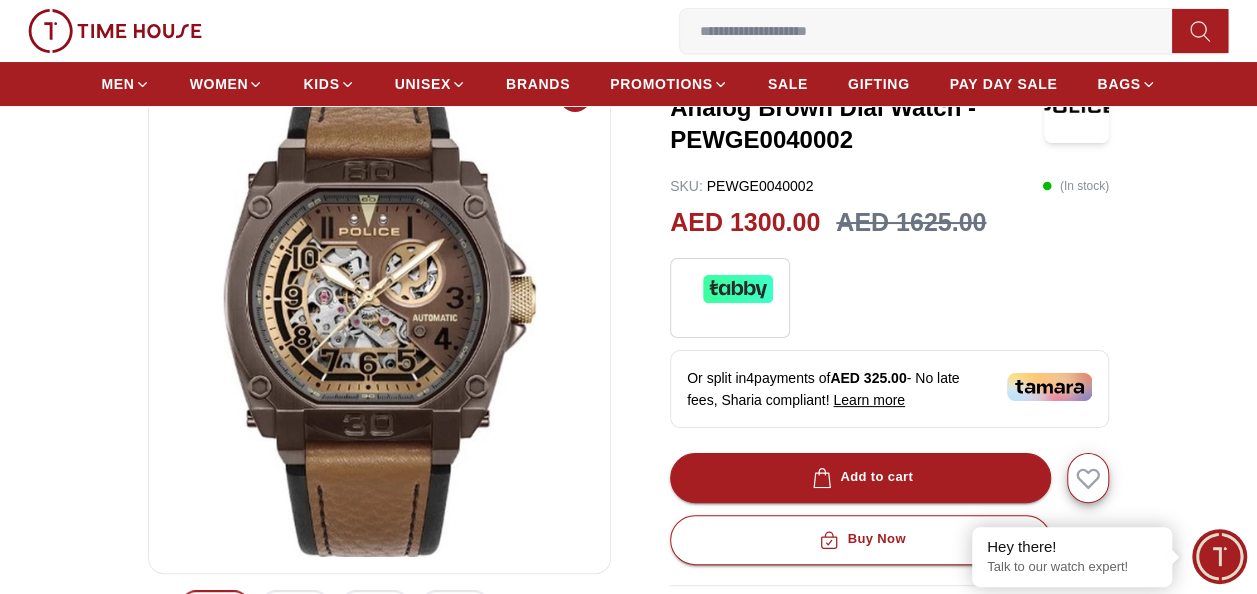 scroll, scrollTop: 200, scrollLeft: 0, axis: vertical 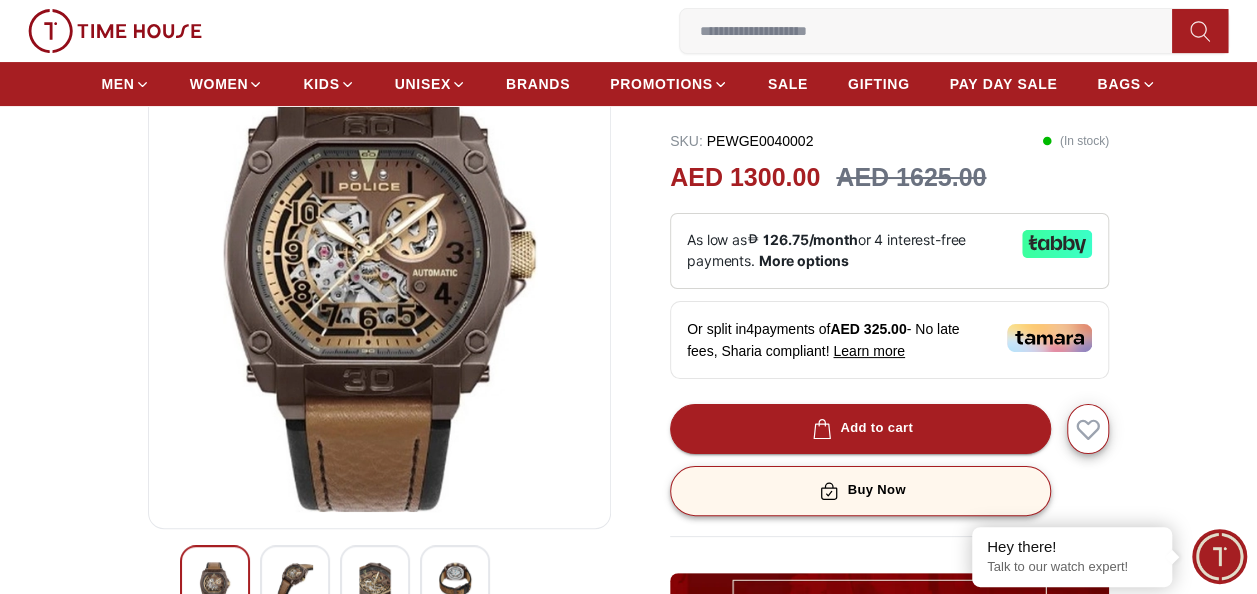 click on "Buy Now" at bounding box center [860, 491] 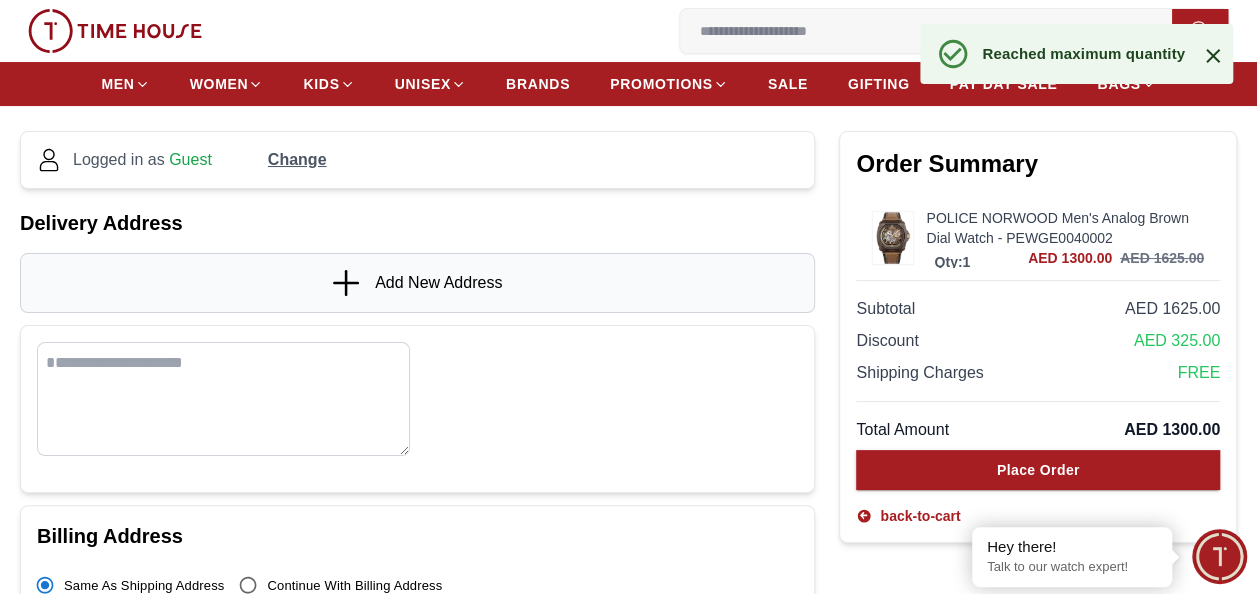 scroll, scrollTop: 200, scrollLeft: 0, axis: vertical 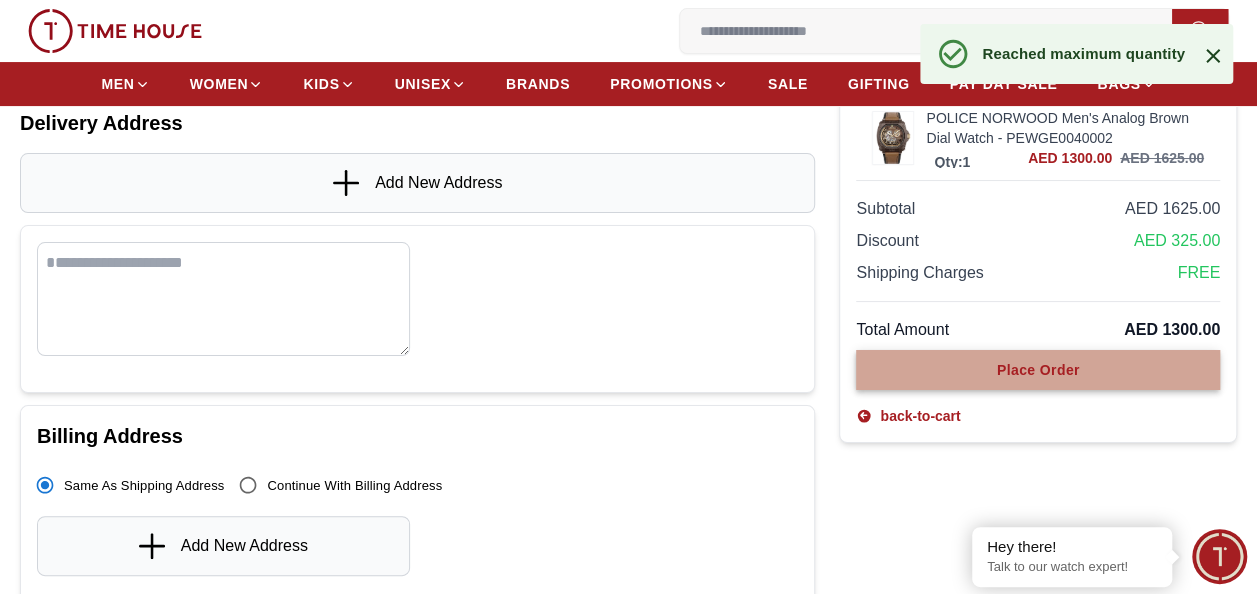 click on "Place Order" at bounding box center [1038, 370] 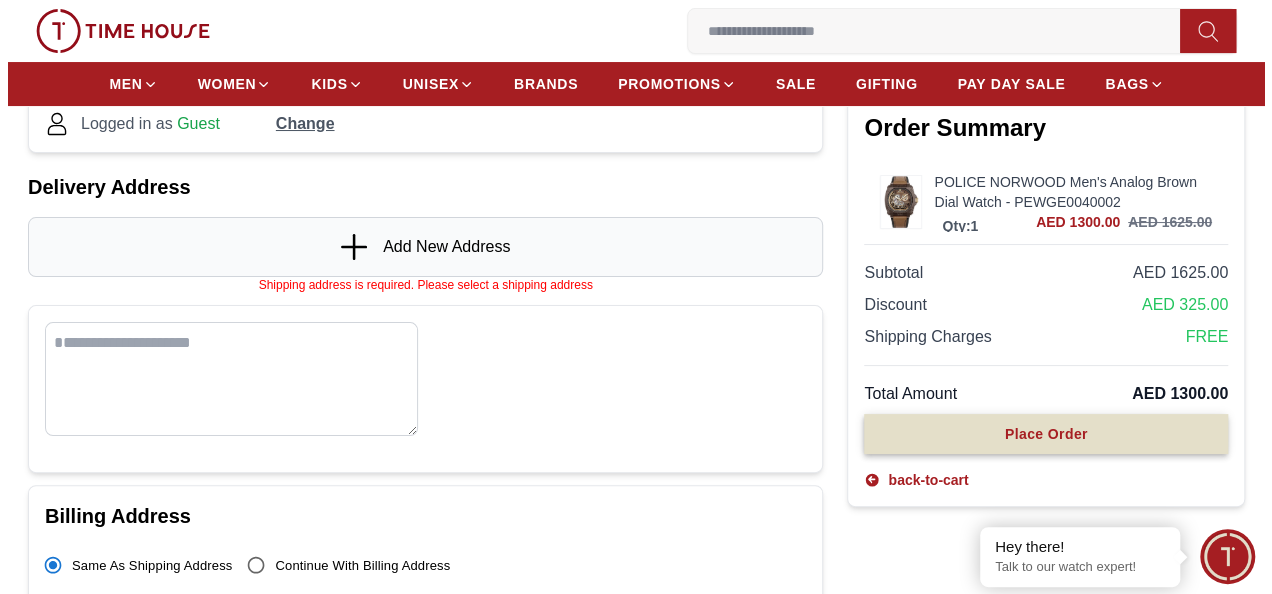scroll, scrollTop: 84, scrollLeft: 0, axis: vertical 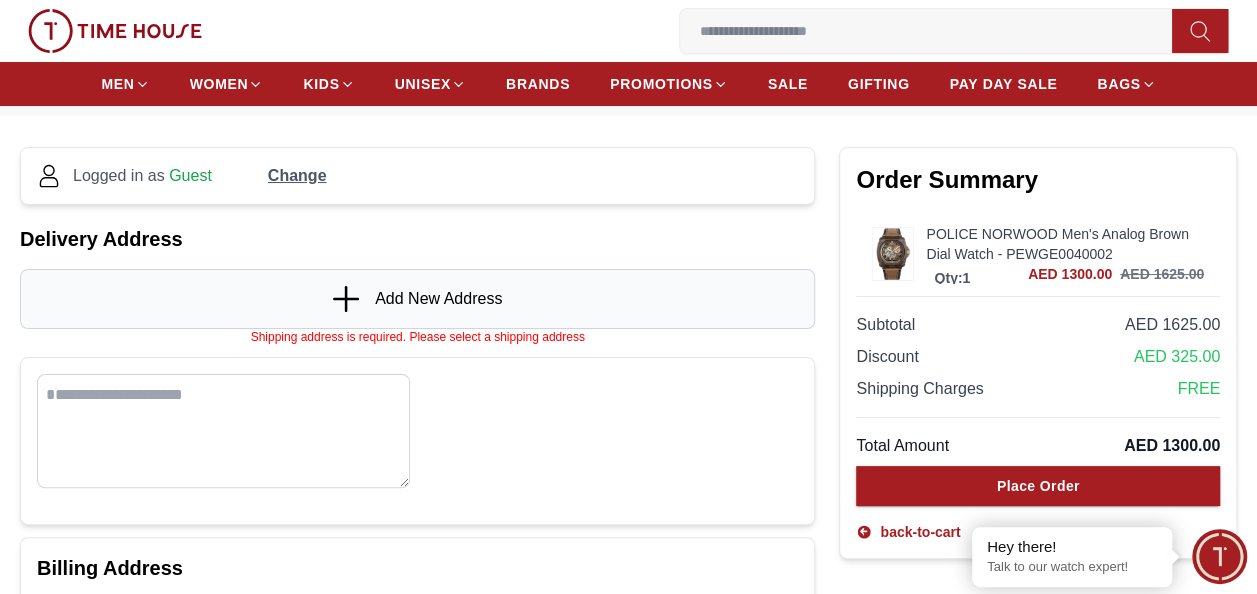 click on "Add New Address" at bounding box center (438, 299) 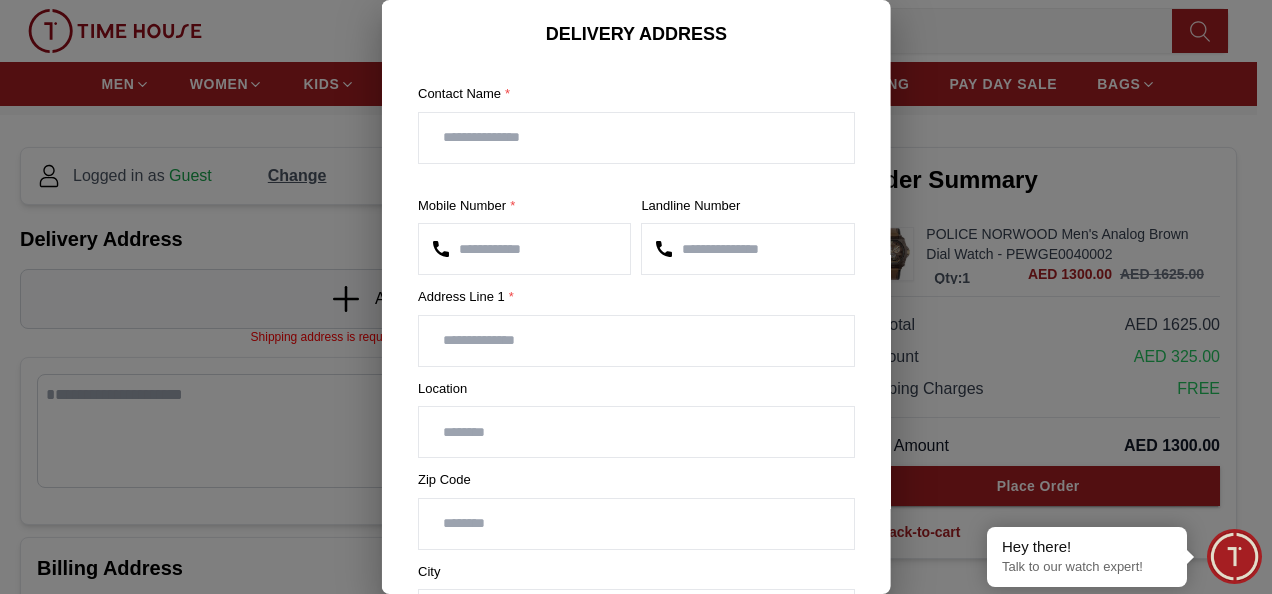 click on "**********" at bounding box center [524, 249] 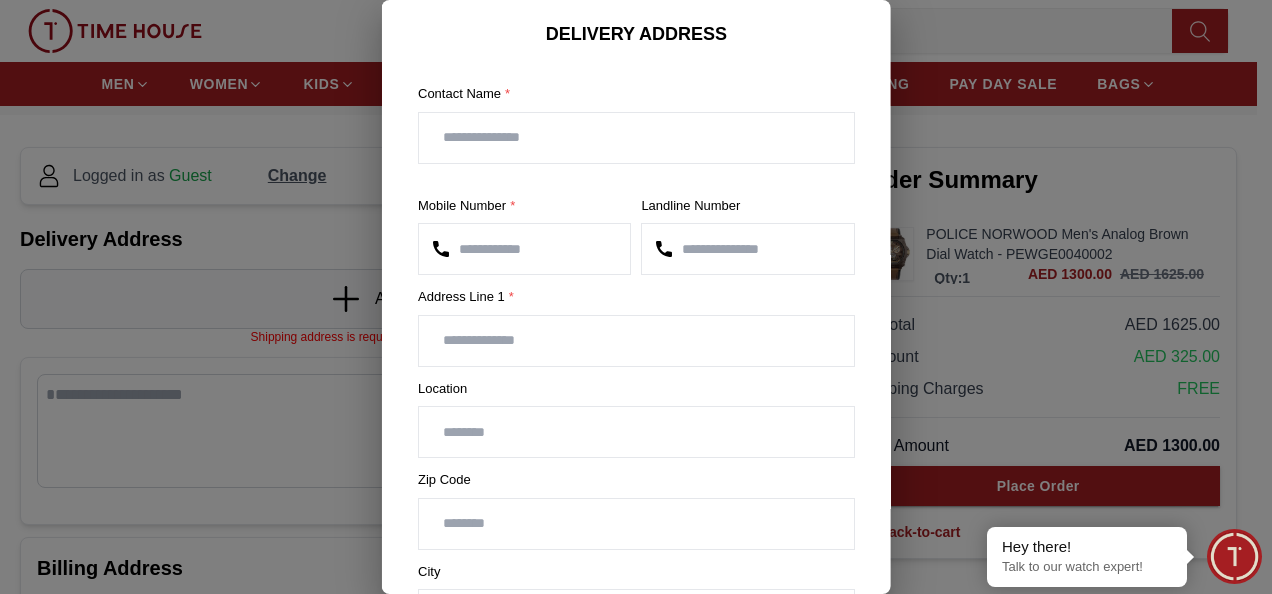 type on "*" 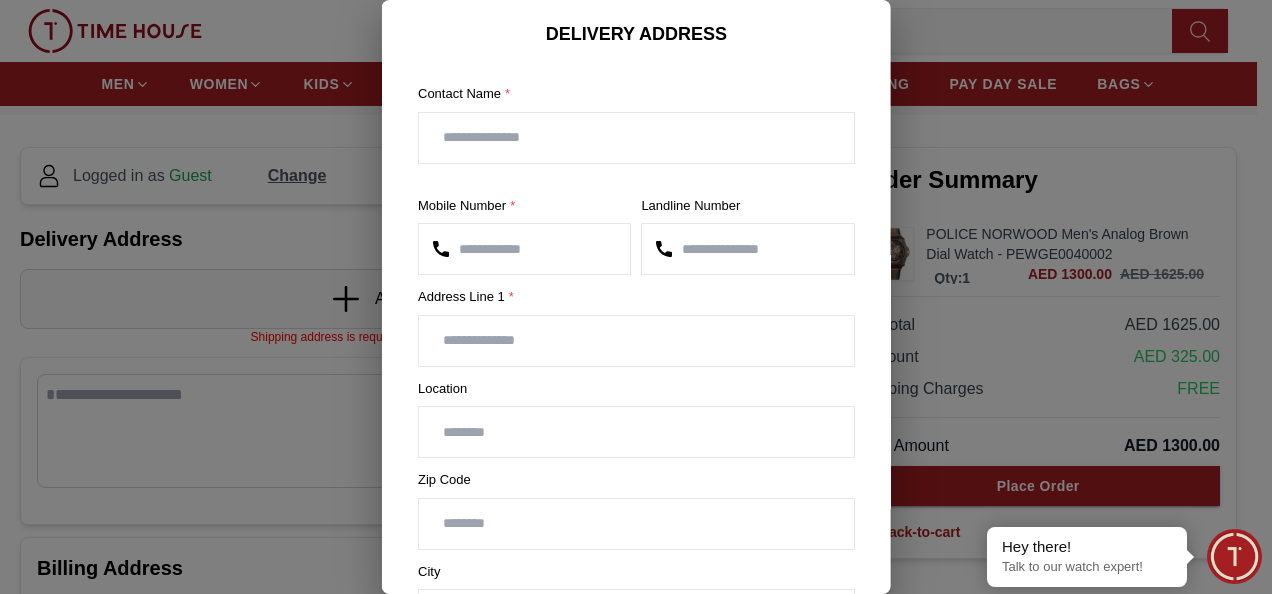 type on "**********" 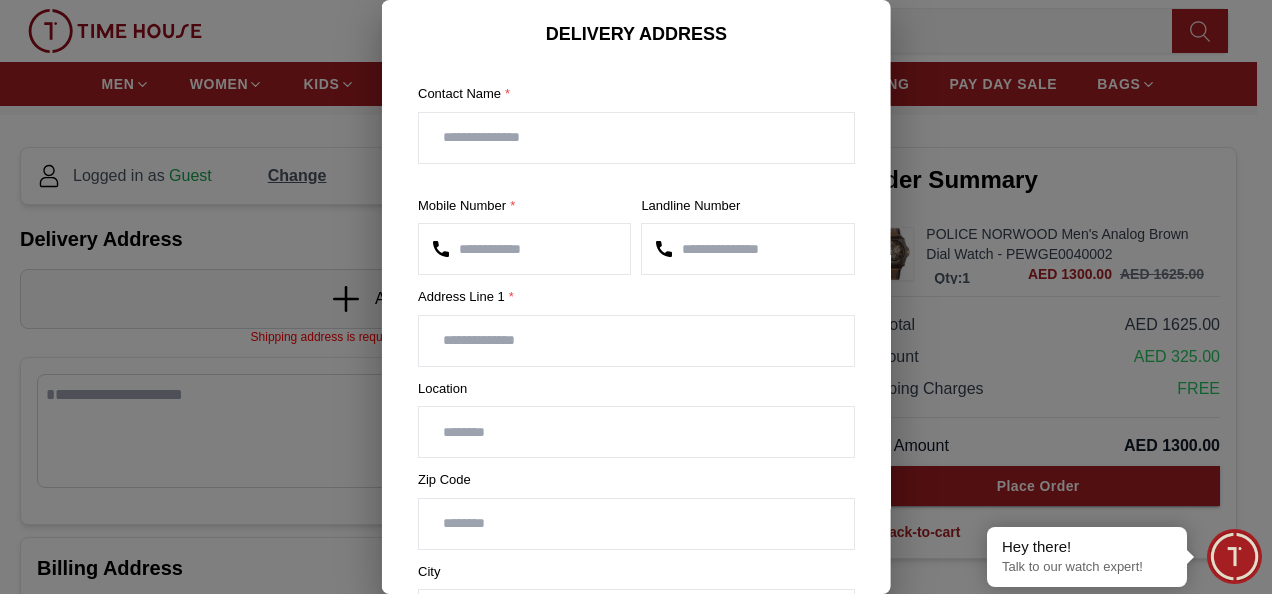 type on "**********" 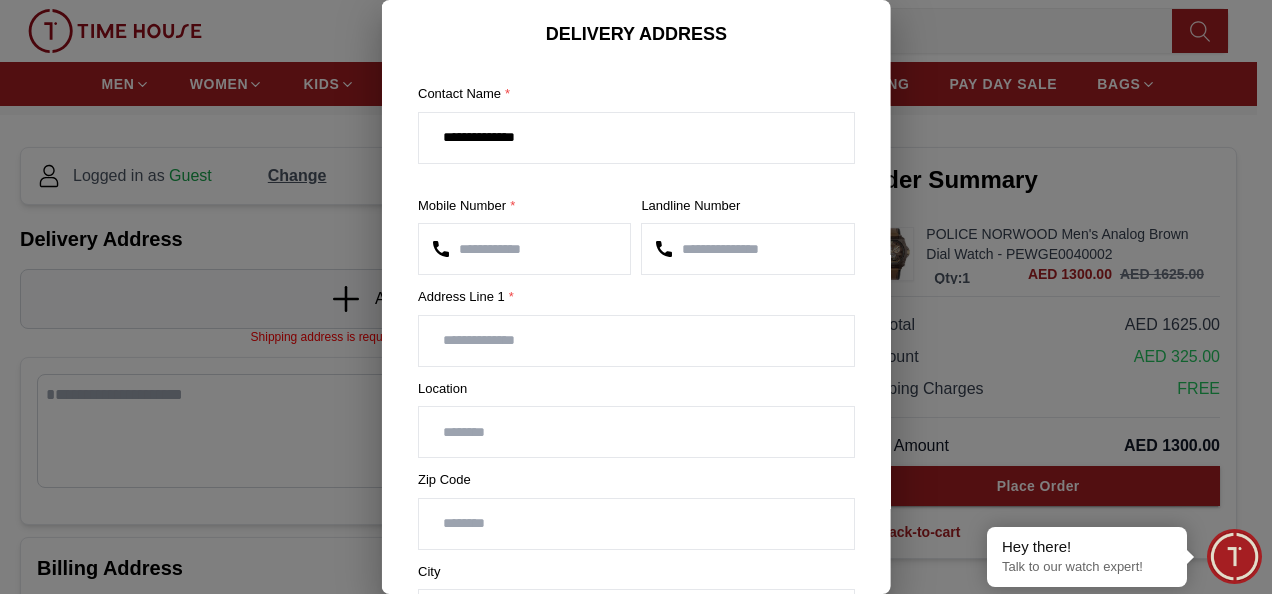 type on "**********" 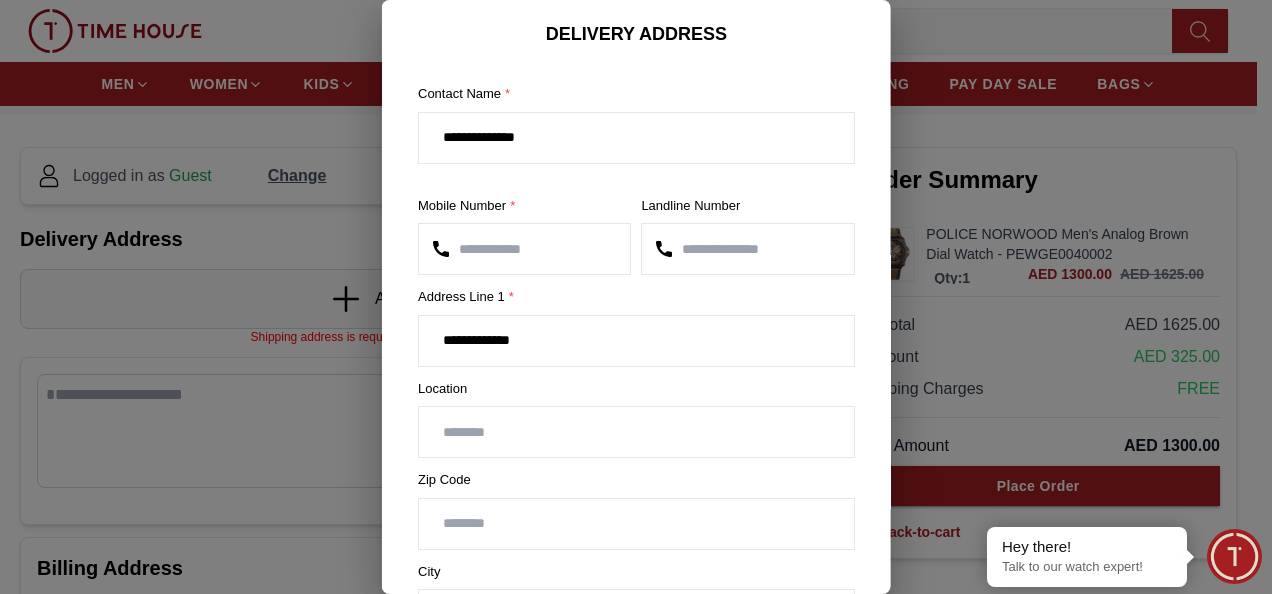 type on "*****" 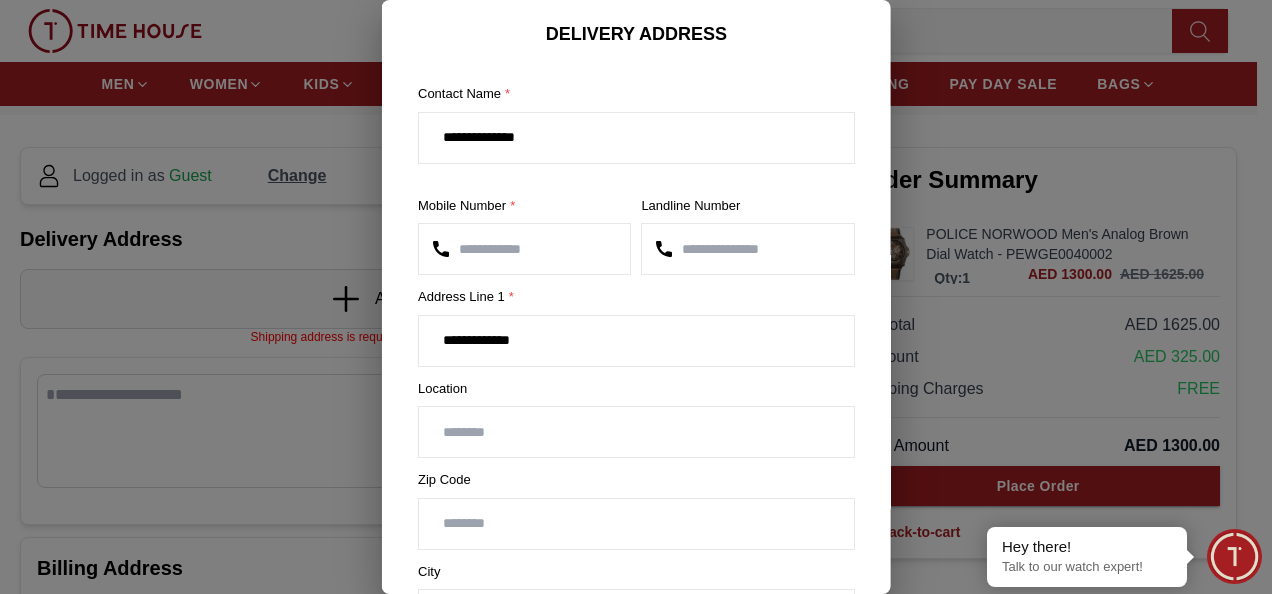 type on "****" 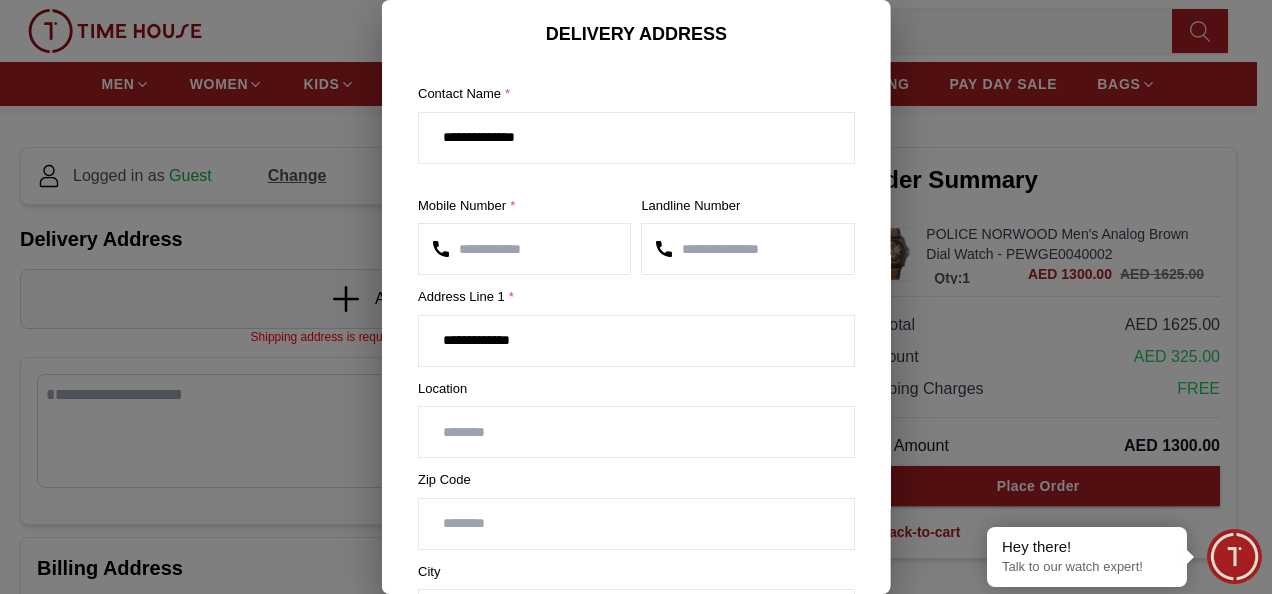 click on "**********" at bounding box center (636, 341) 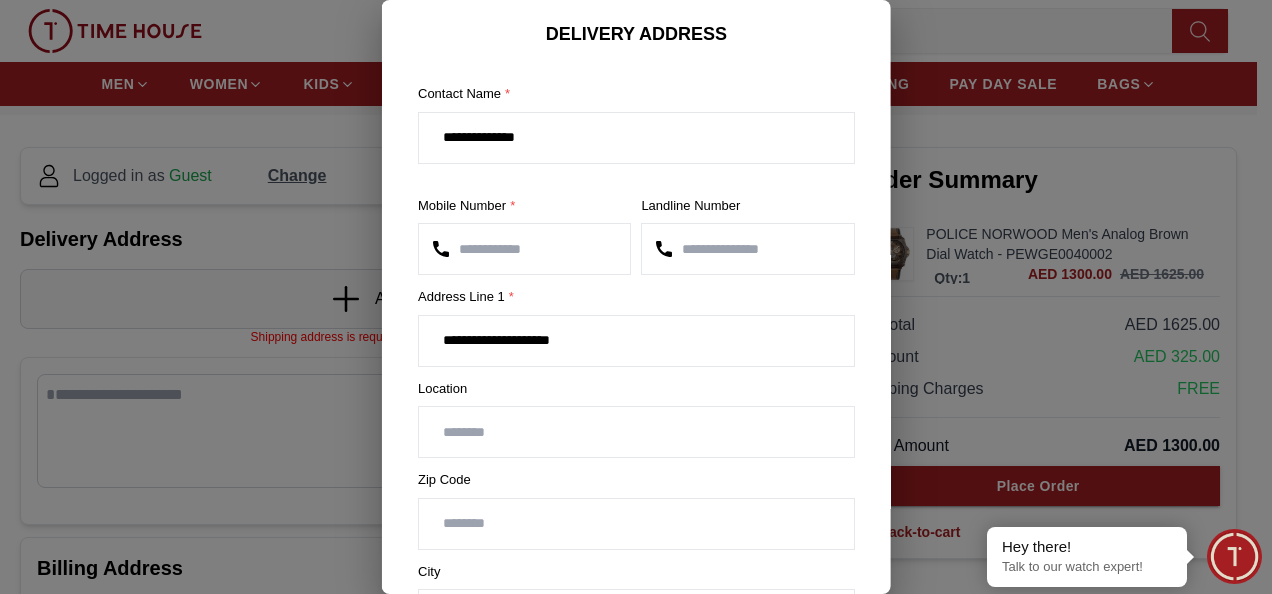 type on "**********" 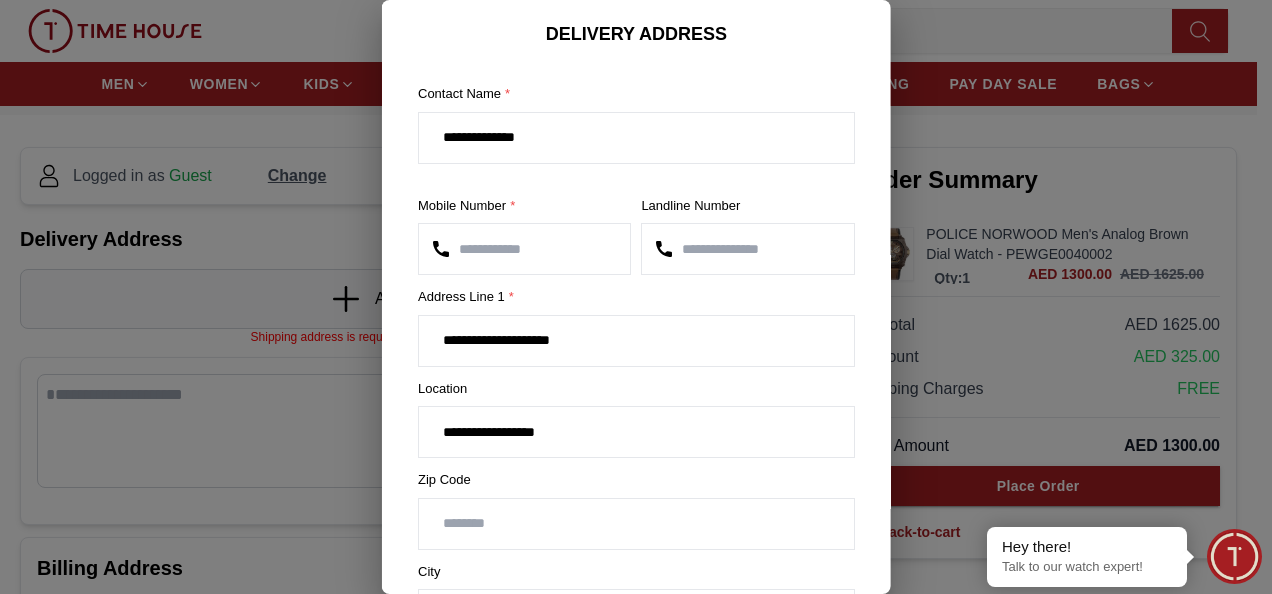 type on "**********" 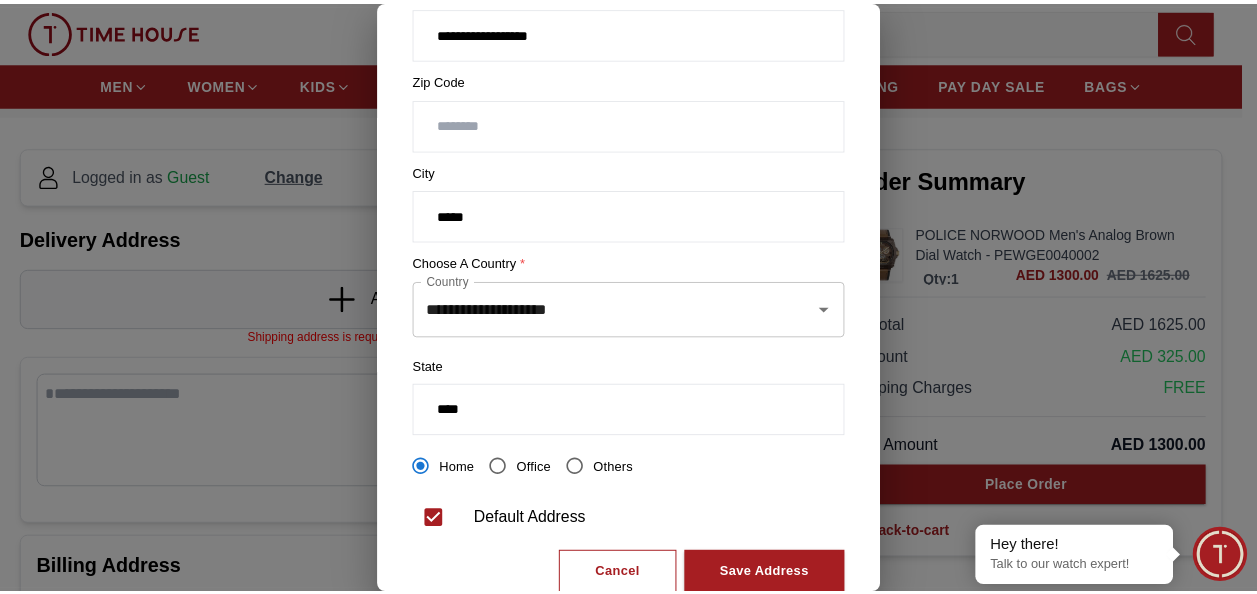 scroll, scrollTop: 453, scrollLeft: 0, axis: vertical 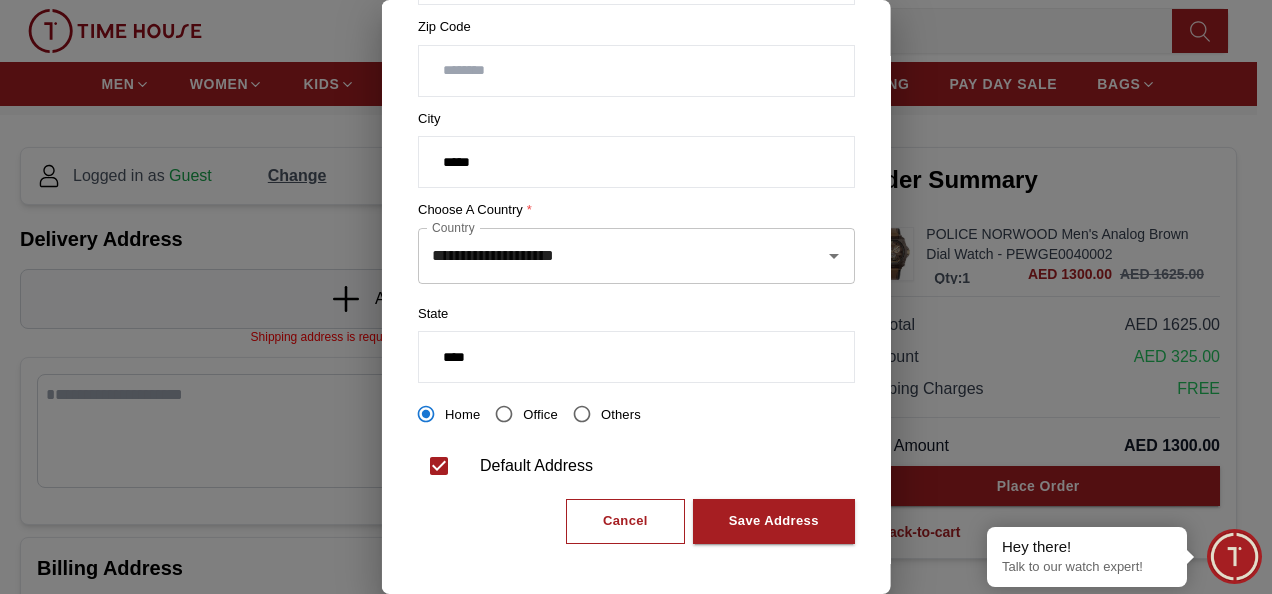 type on "**" 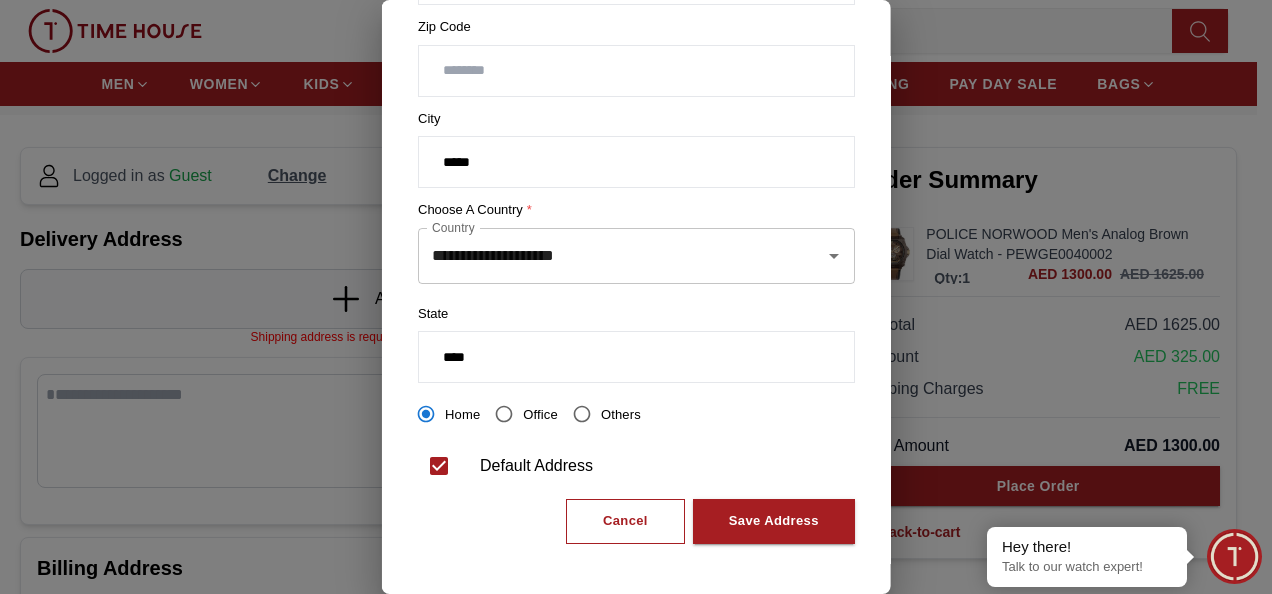 click on "****" at bounding box center [636, 357] 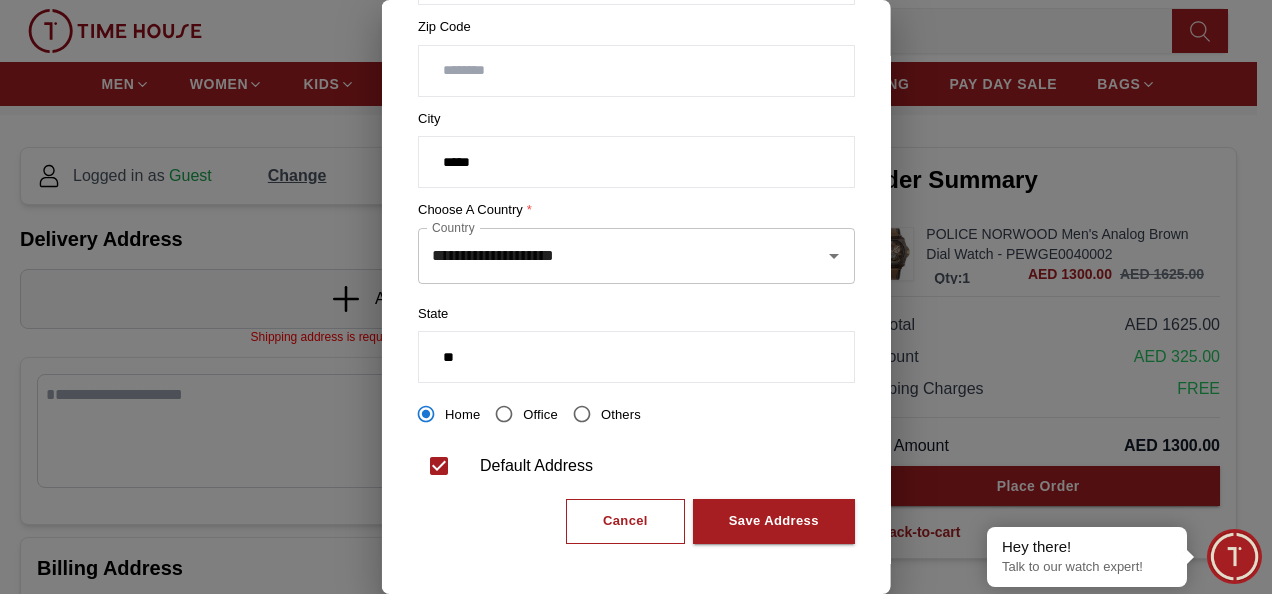 type on "*" 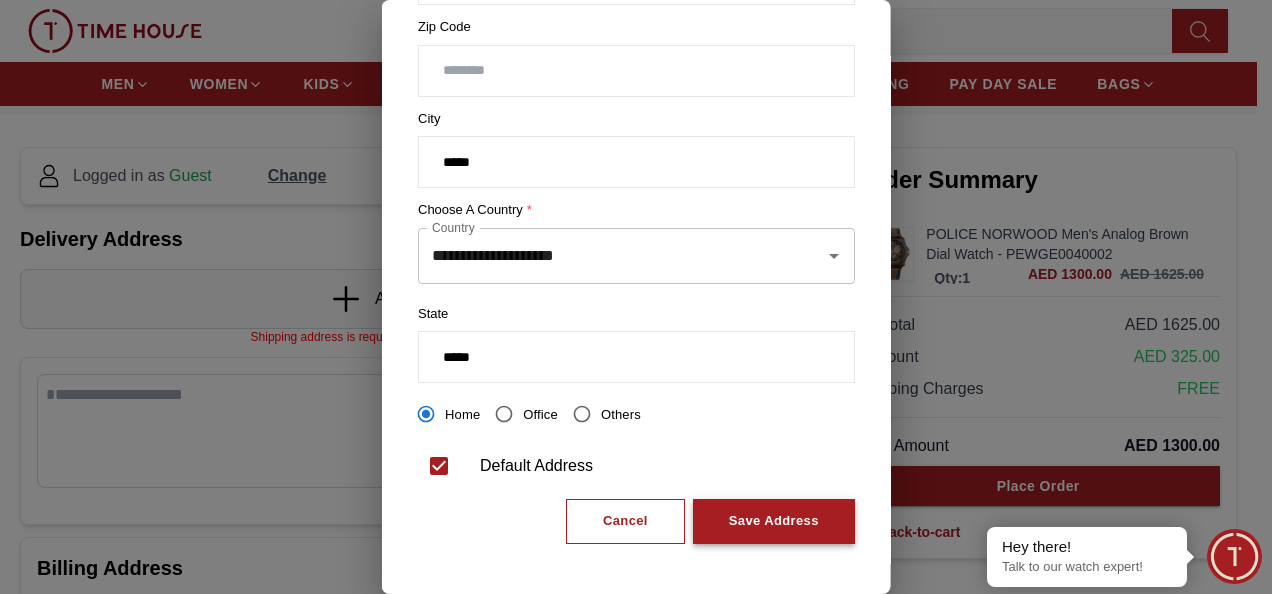 type on "*****" 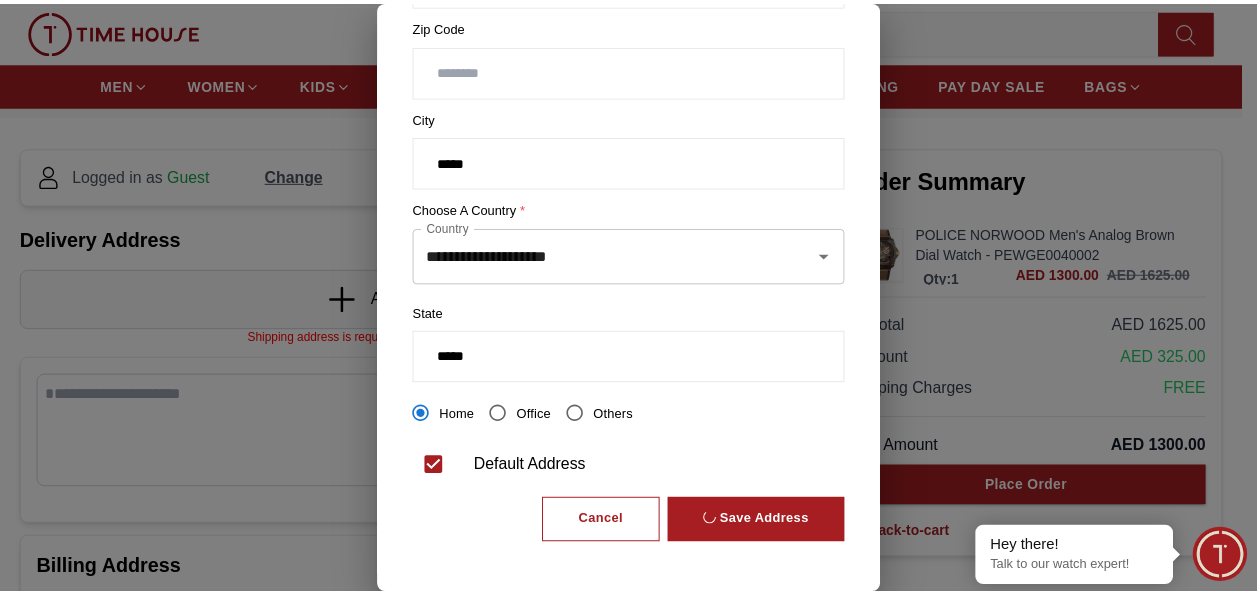 scroll, scrollTop: 0, scrollLeft: 0, axis: both 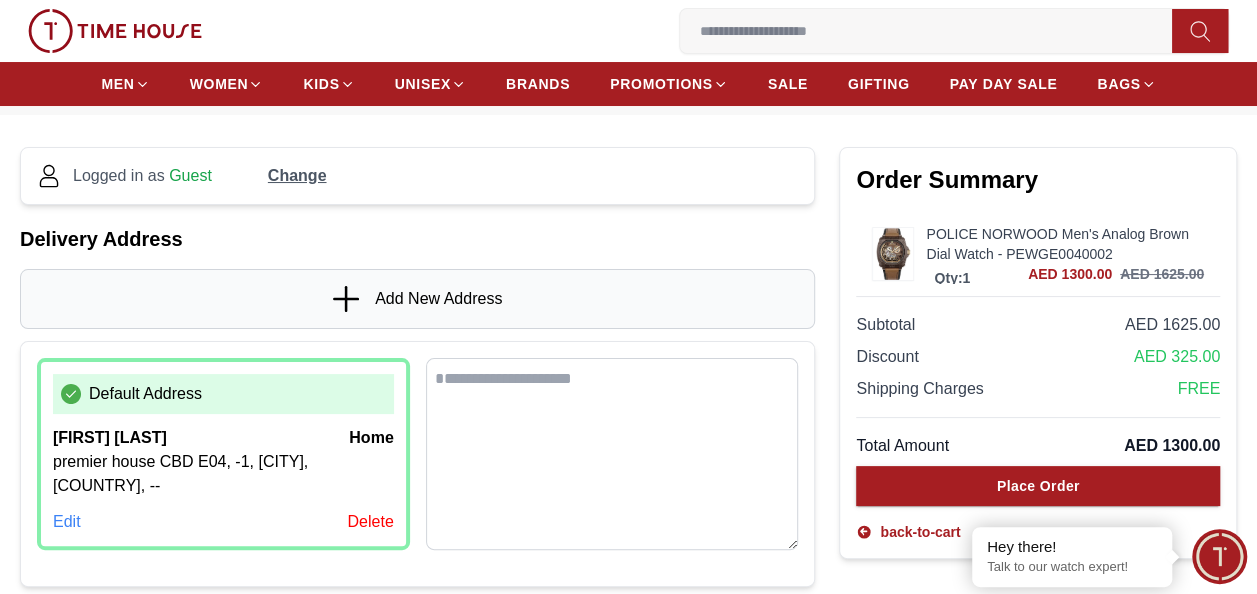 click on "premier house CBD E04, -1, dubai, United Arab Emirates, --" at bounding box center (223, 474) 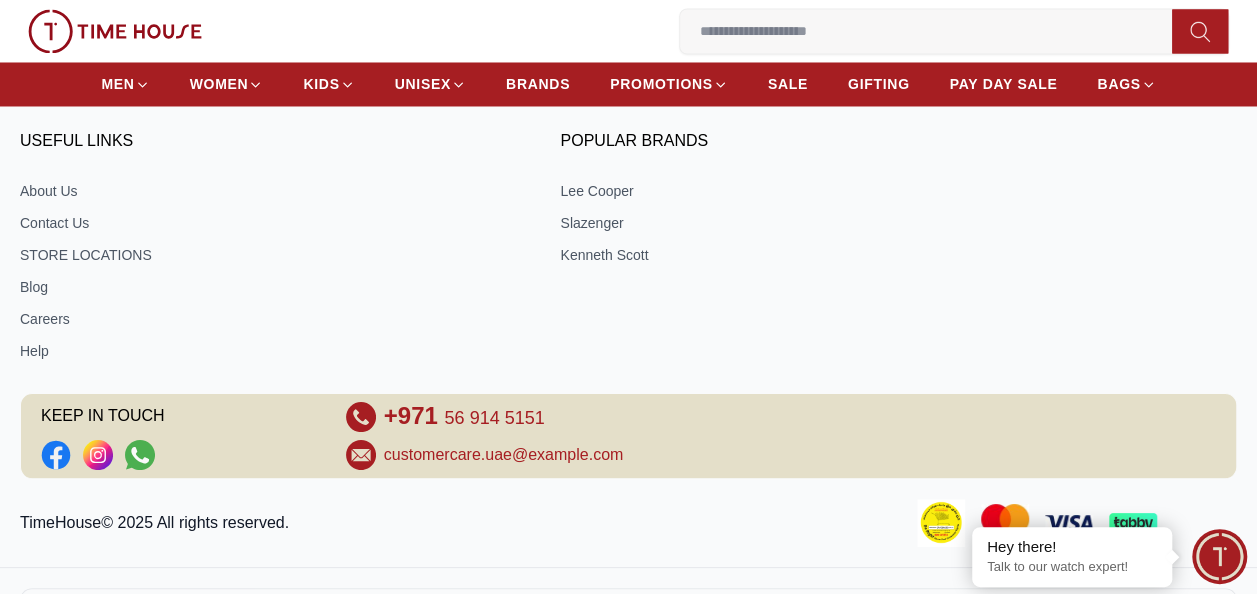 scroll, scrollTop: 1784, scrollLeft: 0, axis: vertical 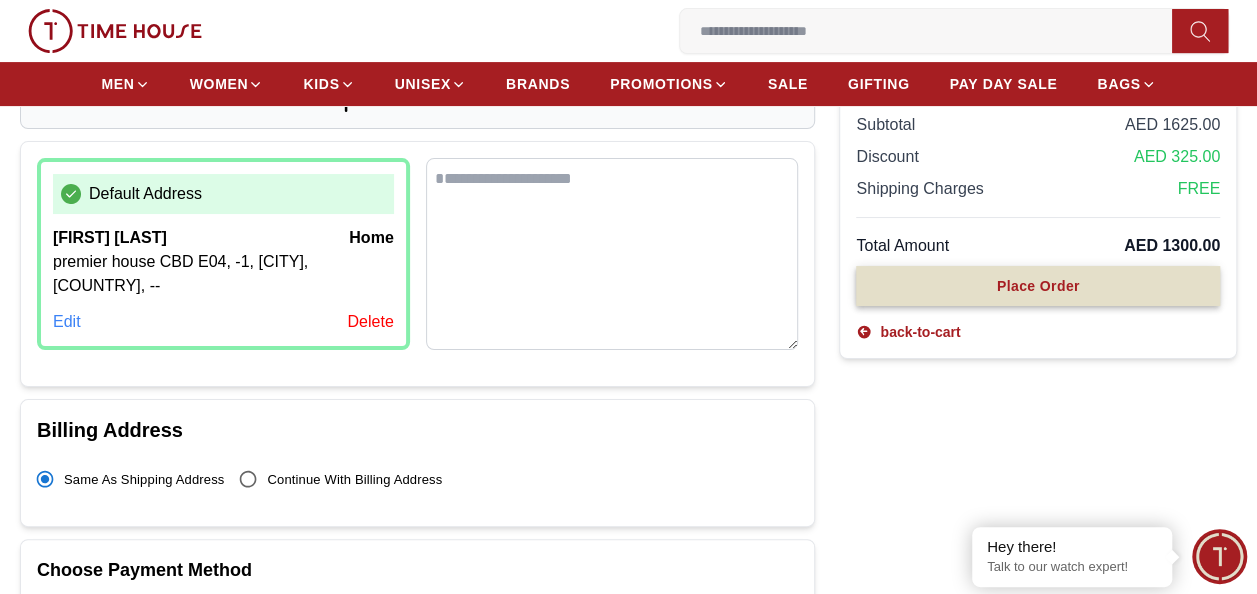 click on "Place Order" at bounding box center (1038, 286) 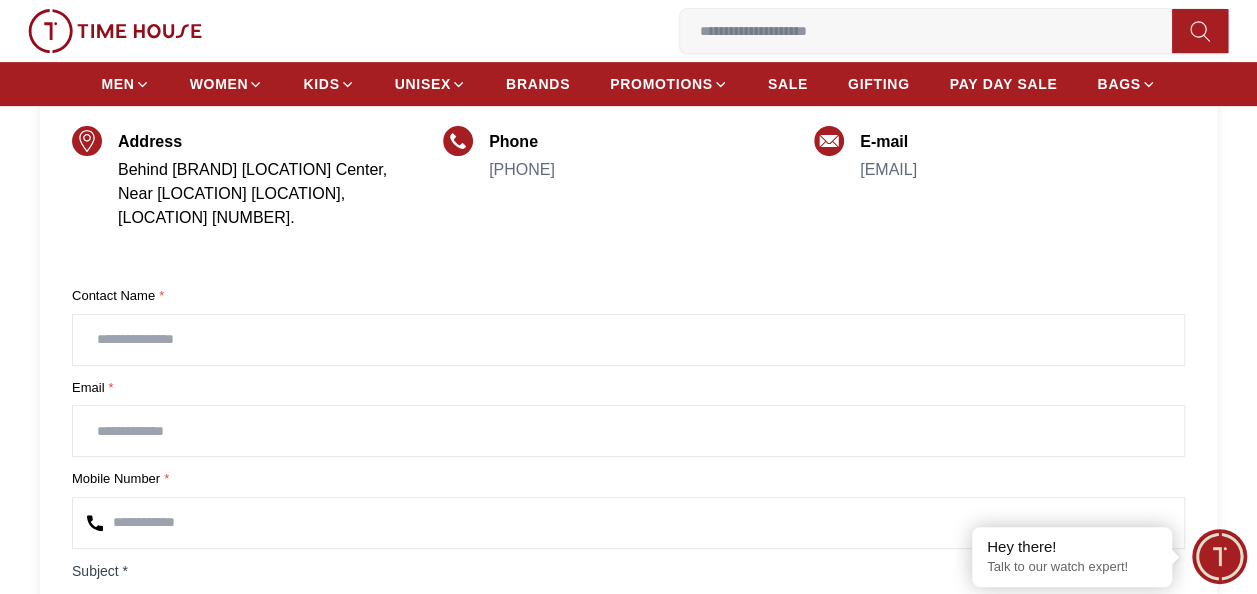 scroll, scrollTop: 200, scrollLeft: 0, axis: vertical 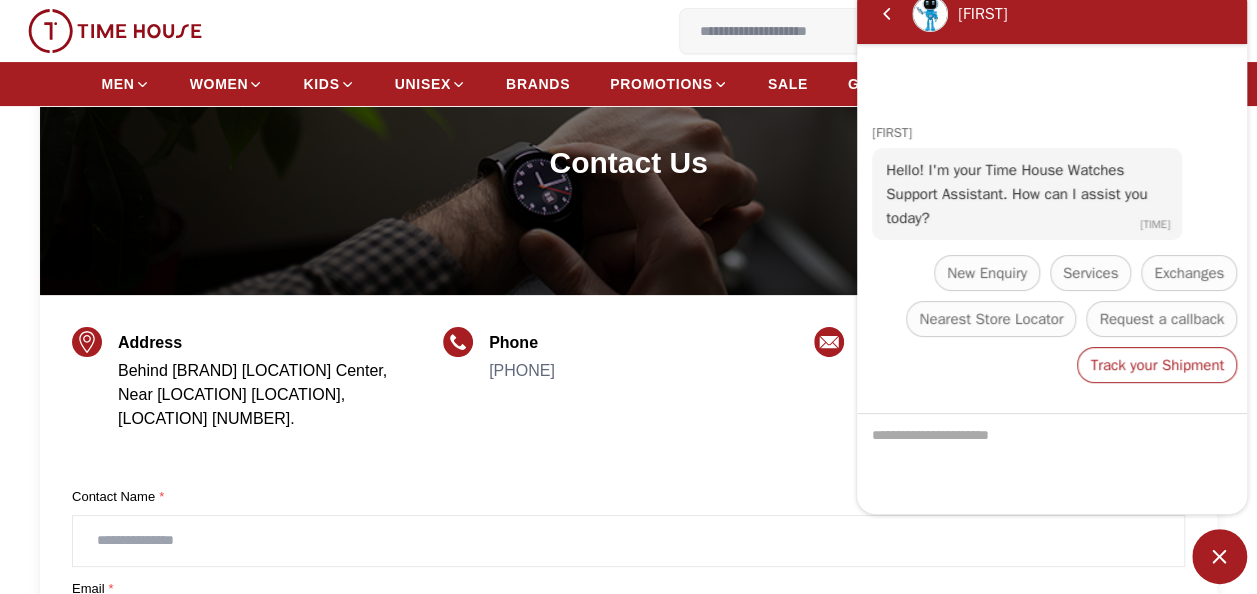 click on "Track your Shipment" at bounding box center (1157, 365) 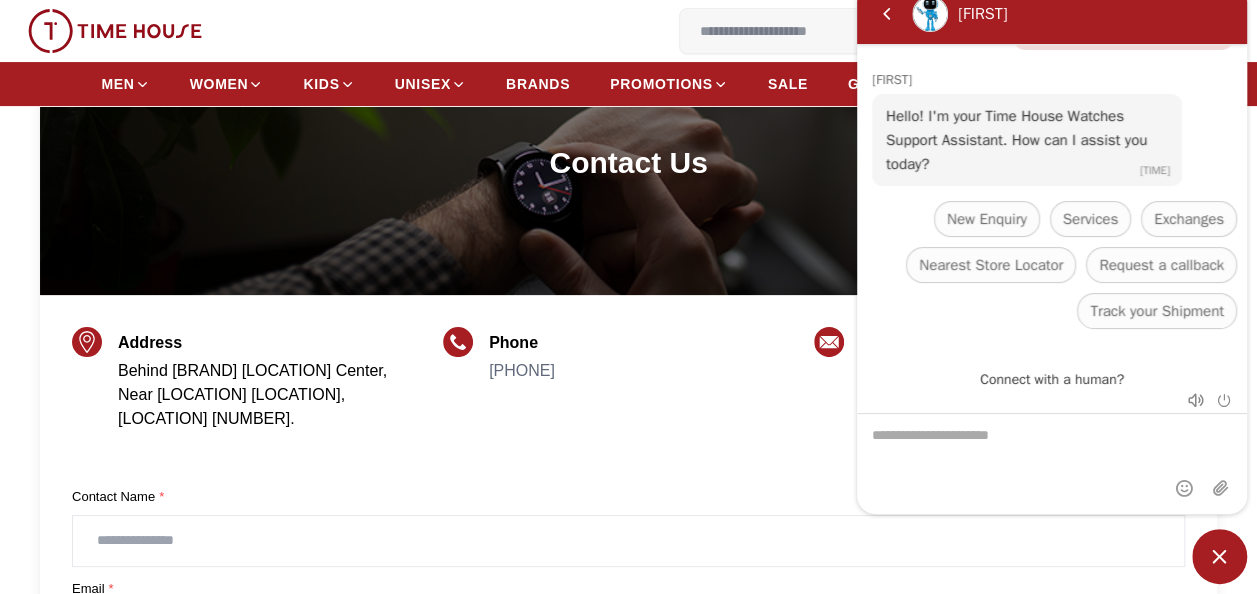scroll, scrollTop: 251, scrollLeft: 0, axis: vertical 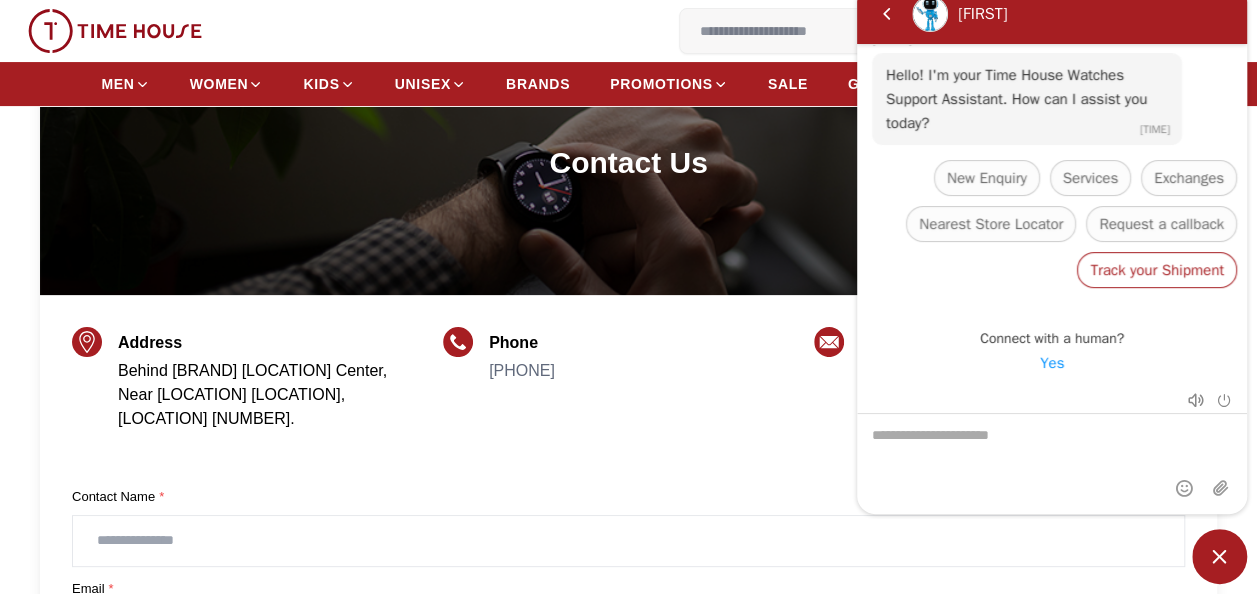click on "Track your Shipment" at bounding box center (1157, 270) 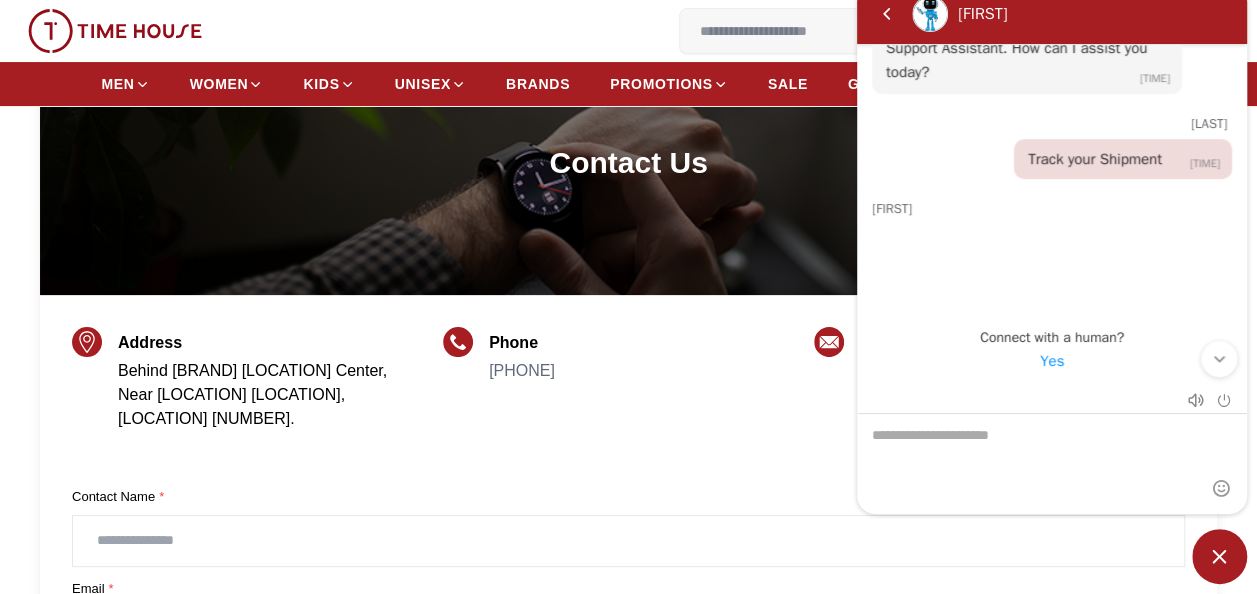 scroll, scrollTop: 302, scrollLeft: 0, axis: vertical 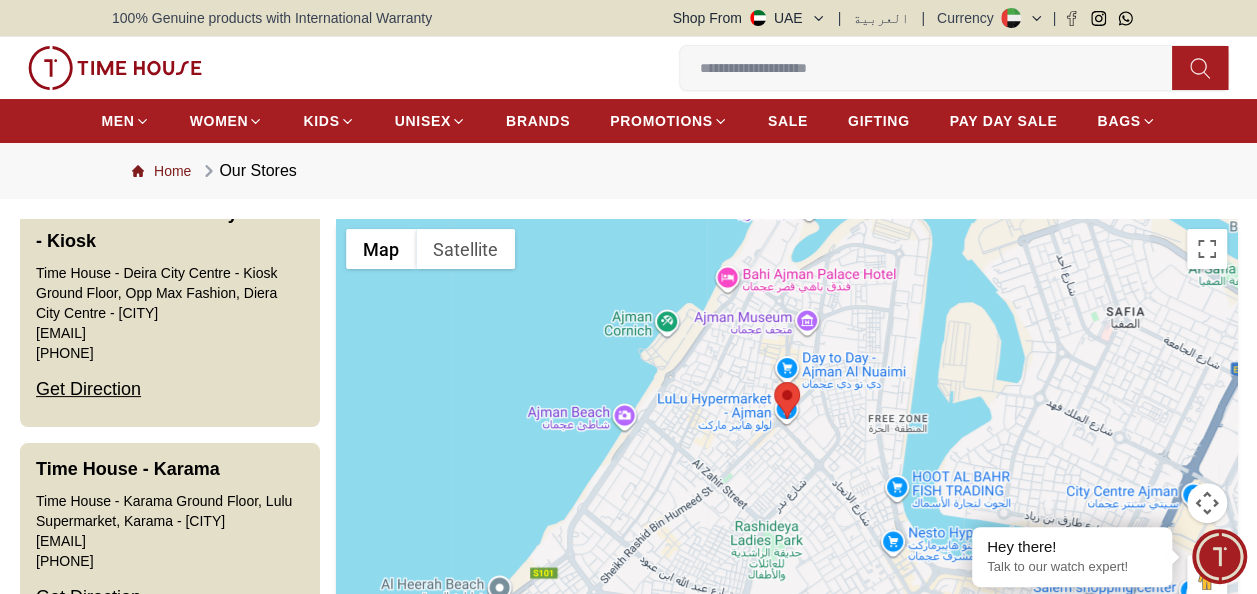 click on "Home" at bounding box center [161, 171] 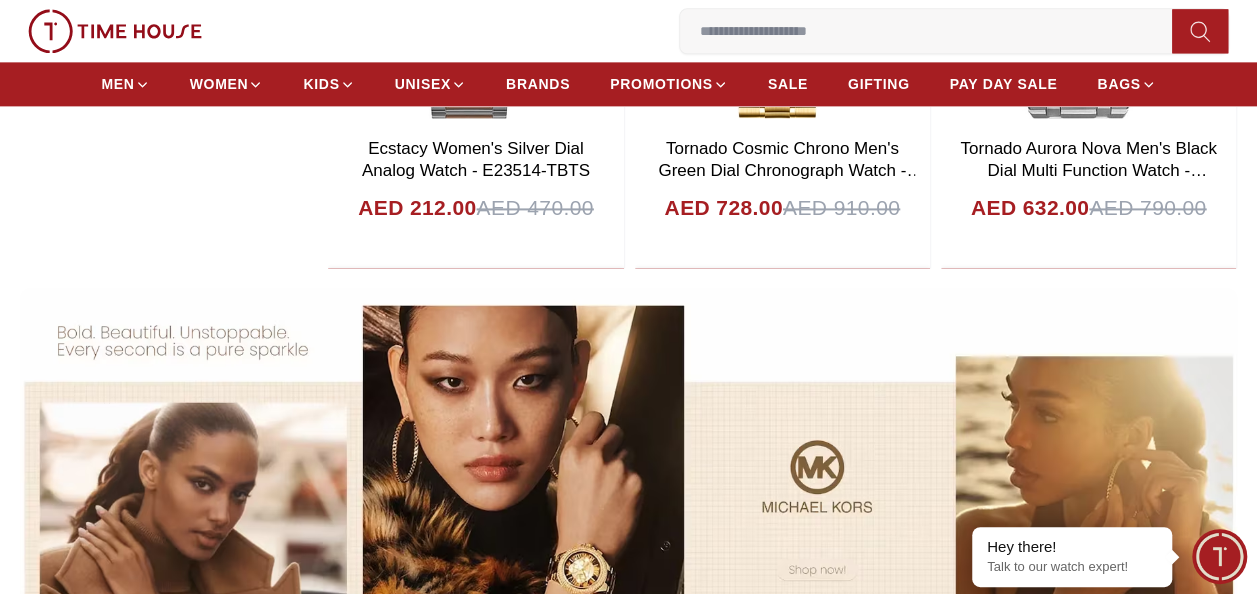 scroll, scrollTop: 1100, scrollLeft: 0, axis: vertical 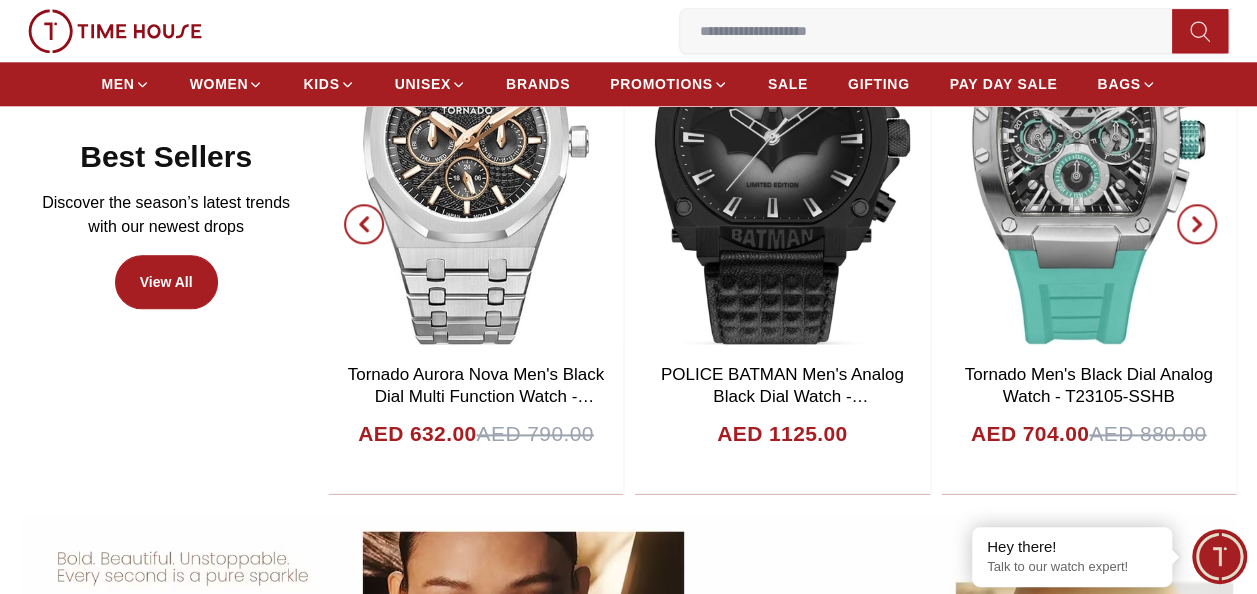 click at bounding box center (934, 31) 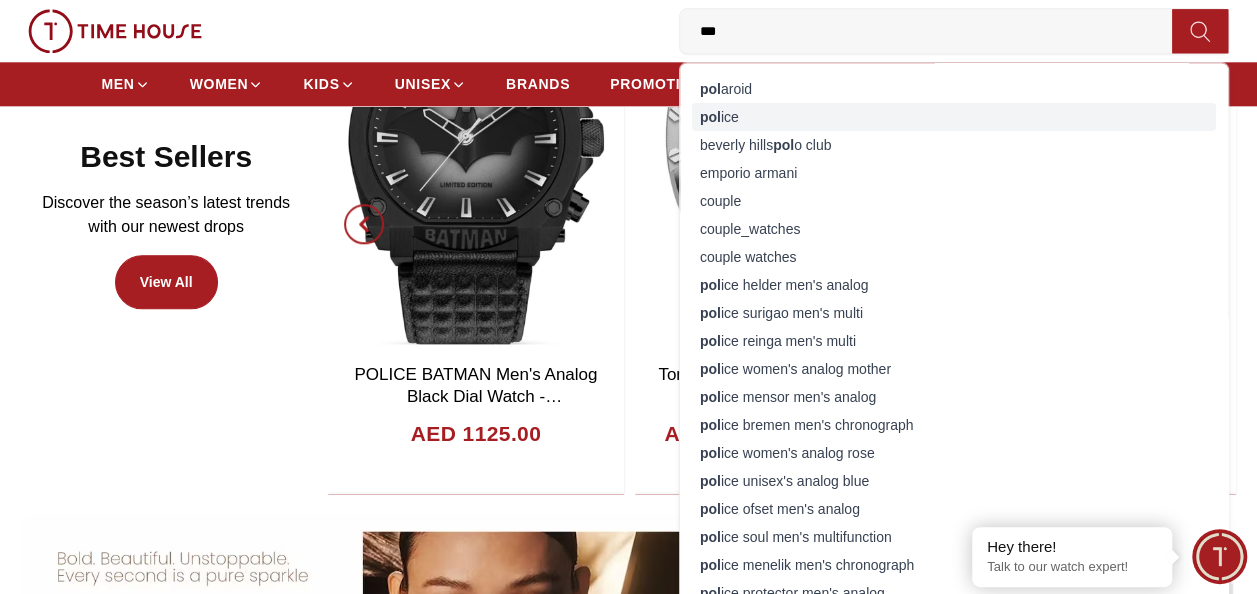 type on "***" 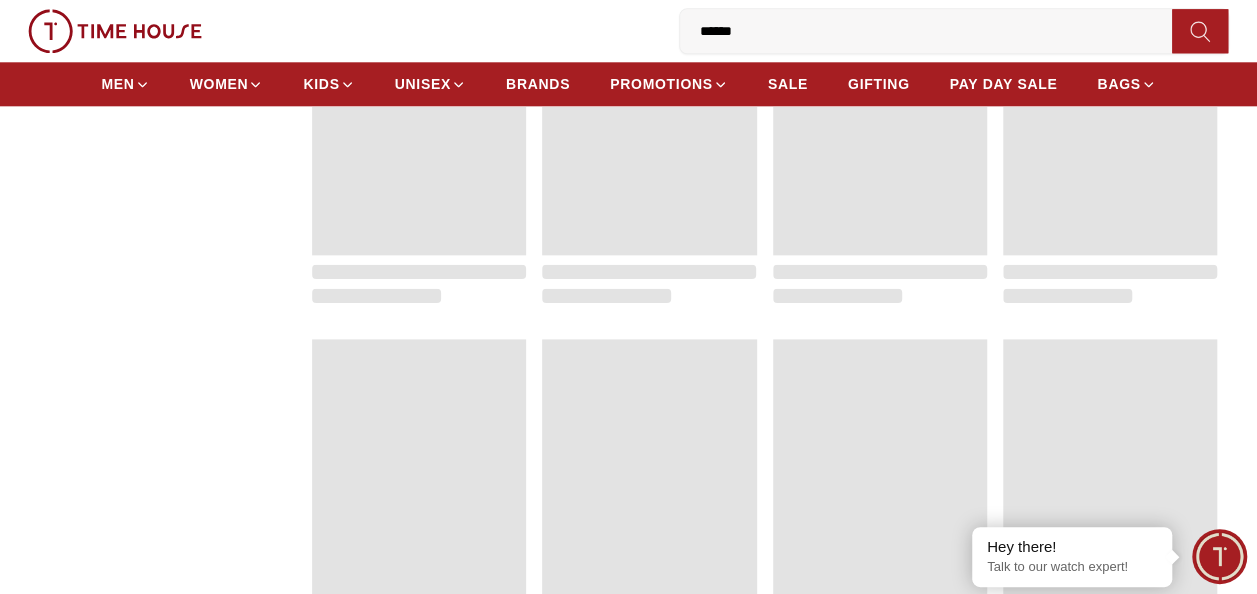 scroll, scrollTop: 0, scrollLeft: 0, axis: both 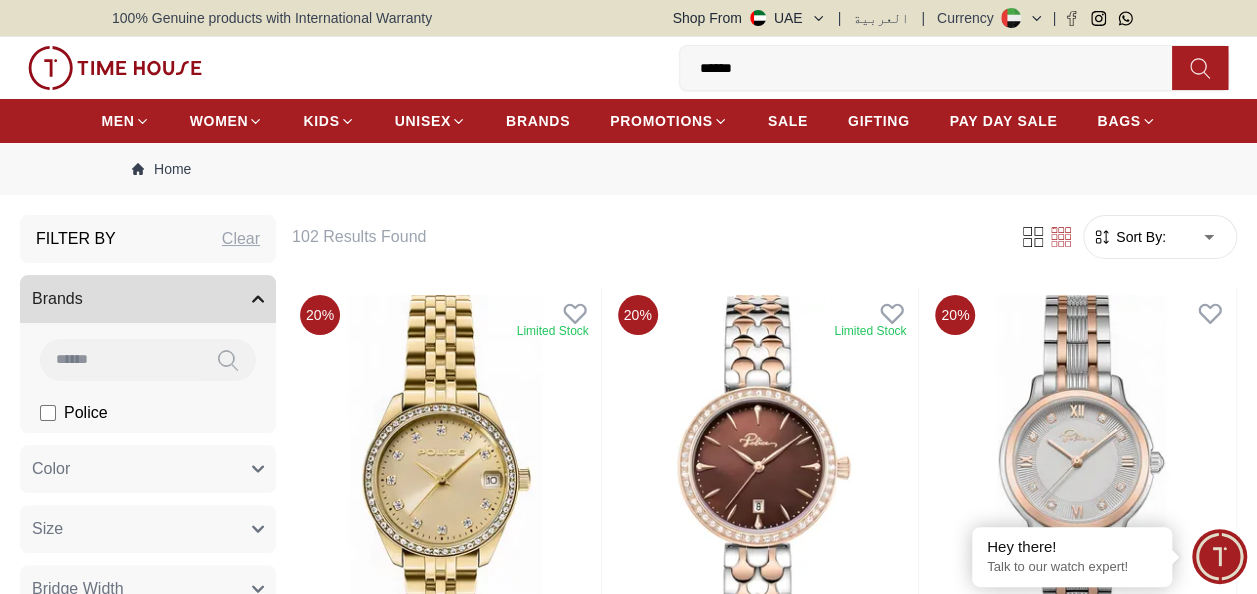 click on "******" at bounding box center (934, 68) 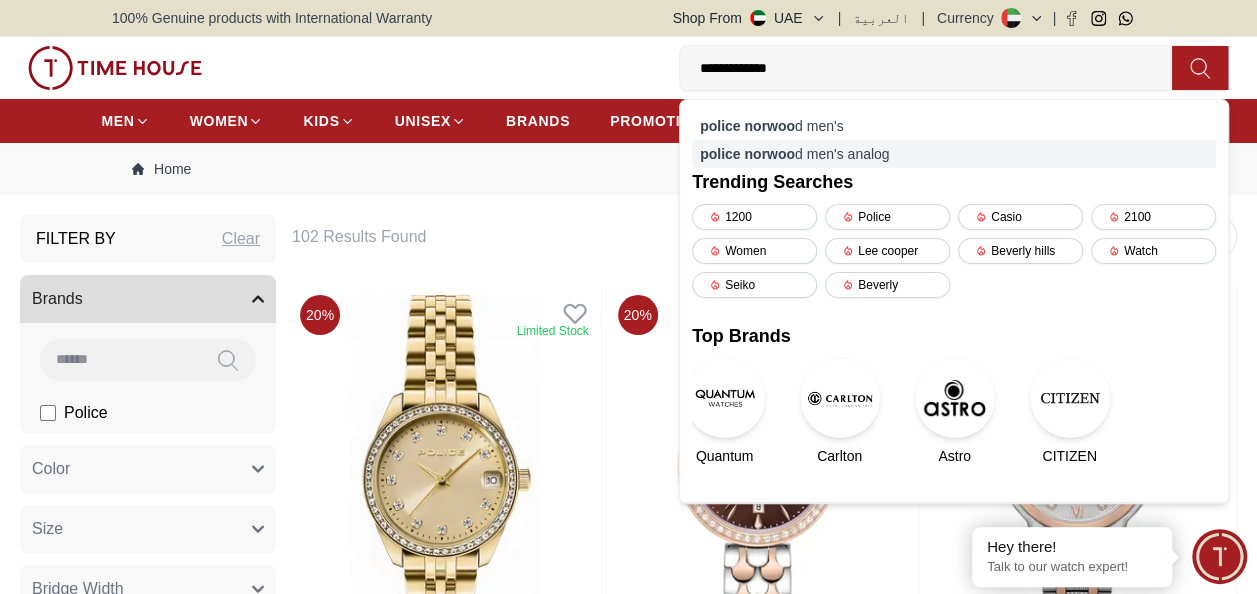 type on "**********" 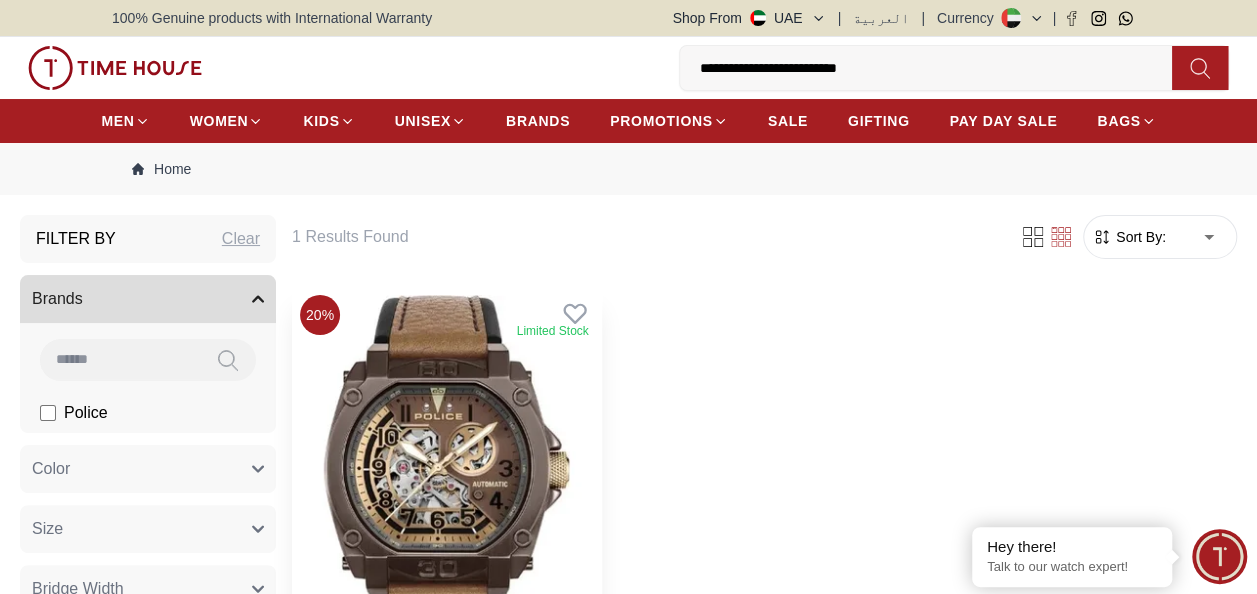 click at bounding box center [446, 483] 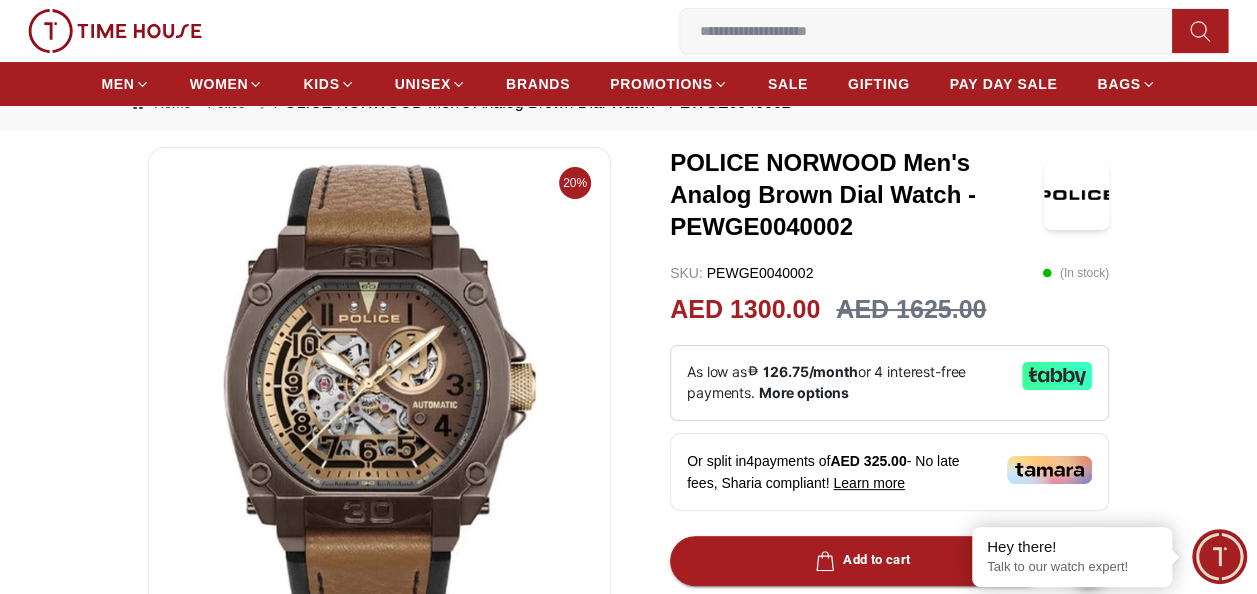 scroll, scrollTop: 100, scrollLeft: 0, axis: vertical 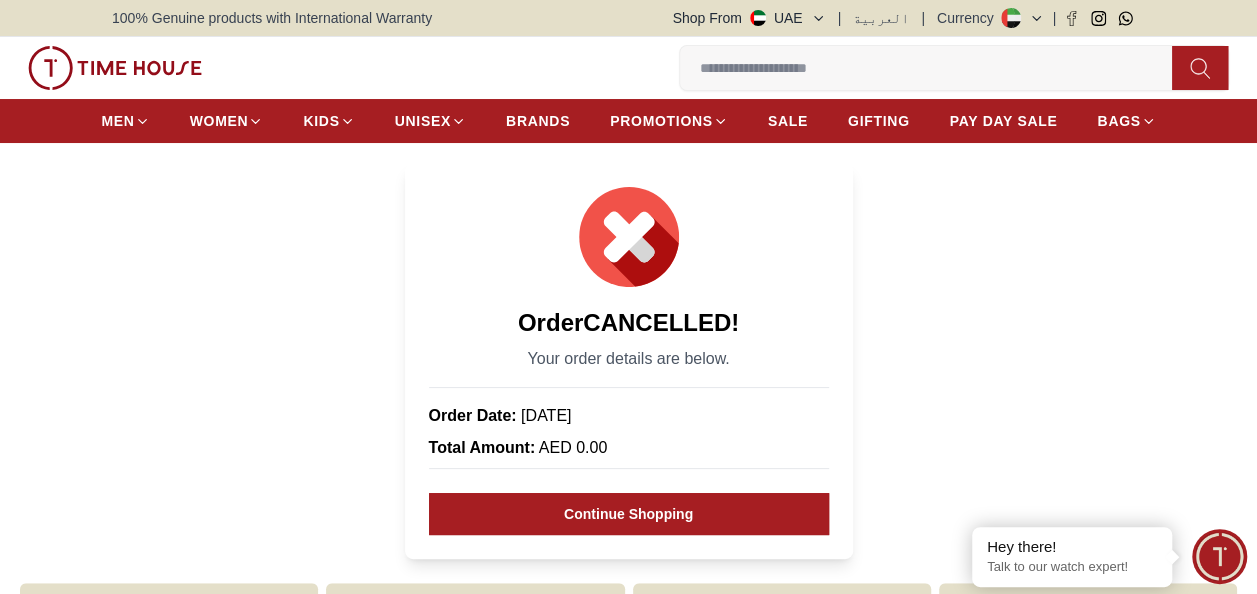 click at bounding box center [1219, 556] 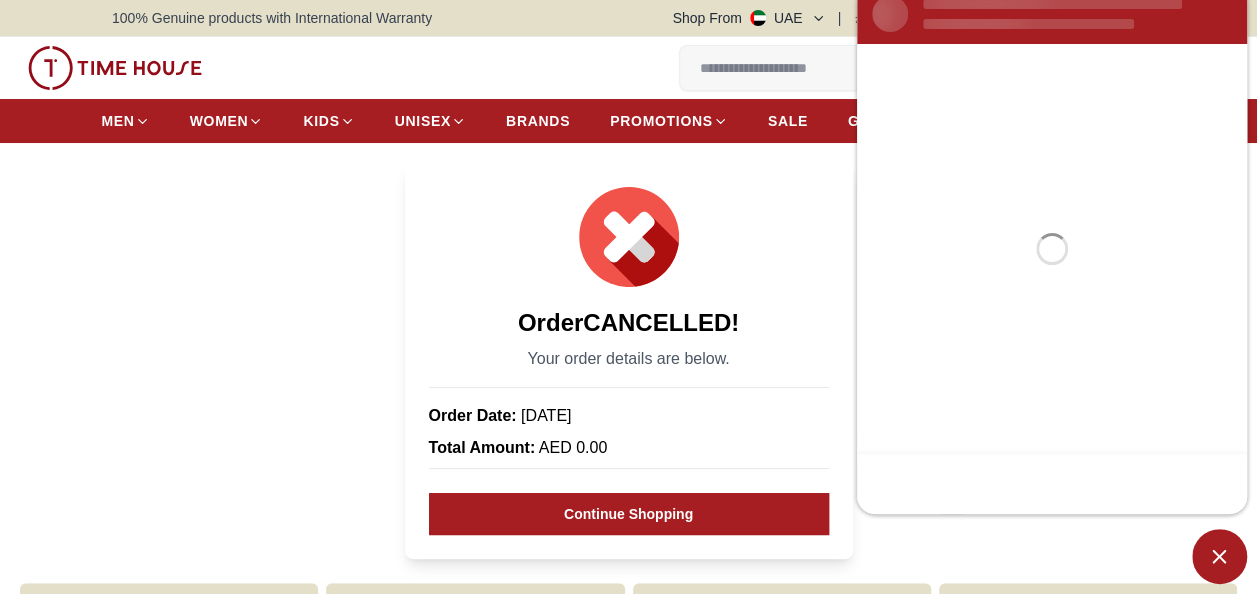 scroll, scrollTop: 0, scrollLeft: 0, axis: both 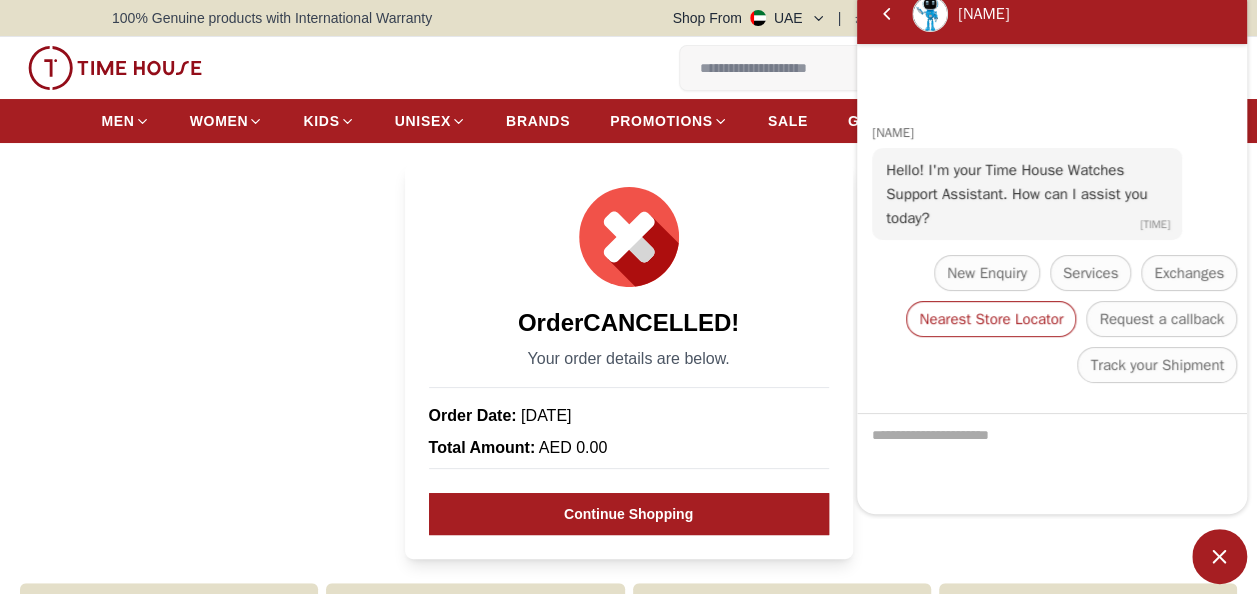 click on "Nearest Store Locator" at bounding box center [991, 319] 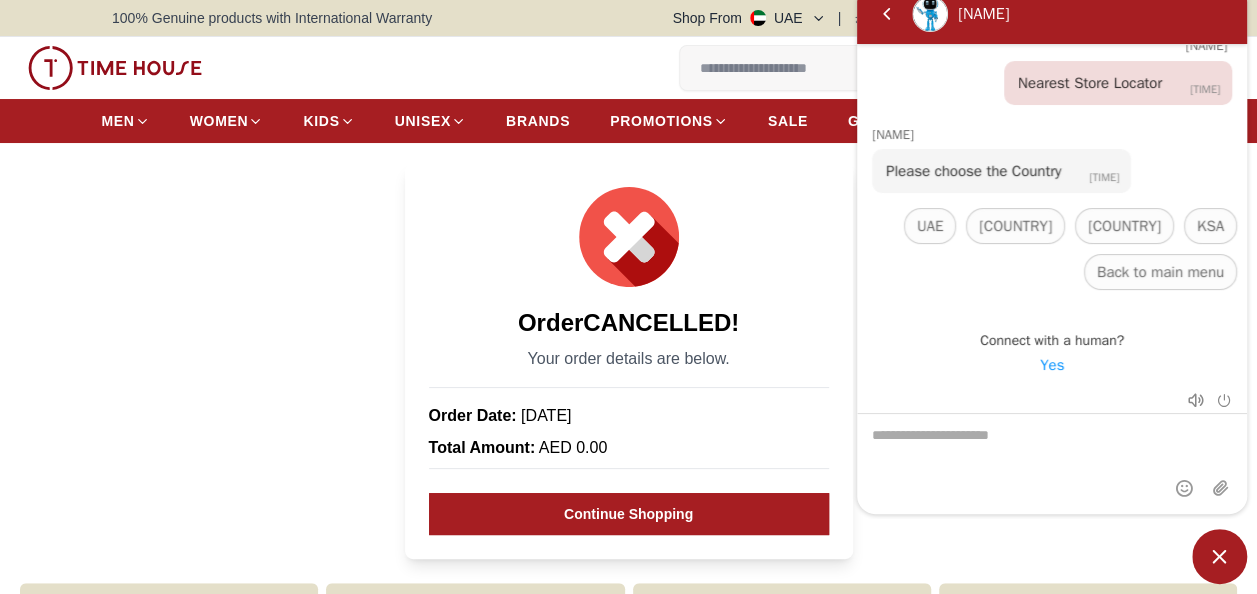 scroll, scrollTop: 158, scrollLeft: 0, axis: vertical 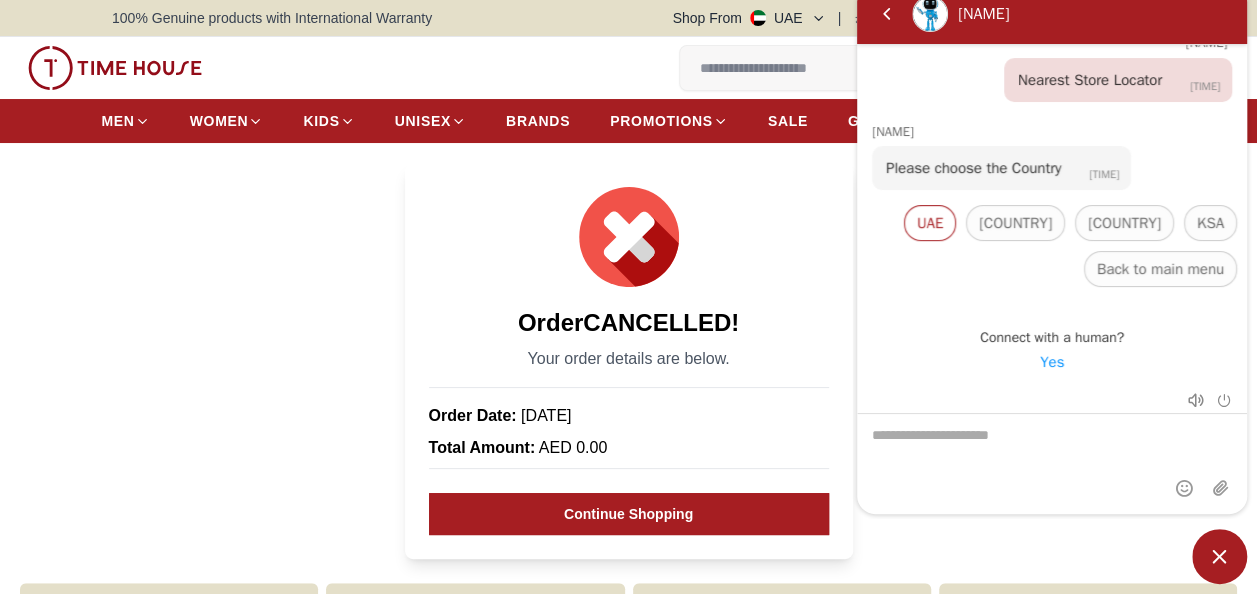 click on "UAE" at bounding box center (930, 223) 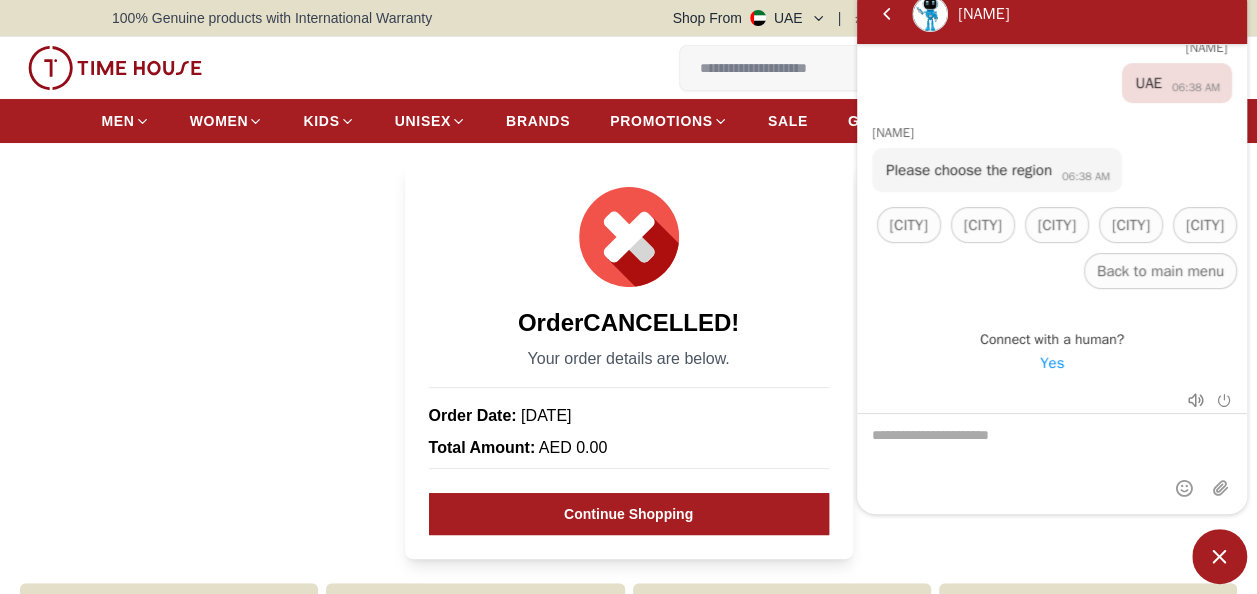 scroll, scrollTop: 331, scrollLeft: 0, axis: vertical 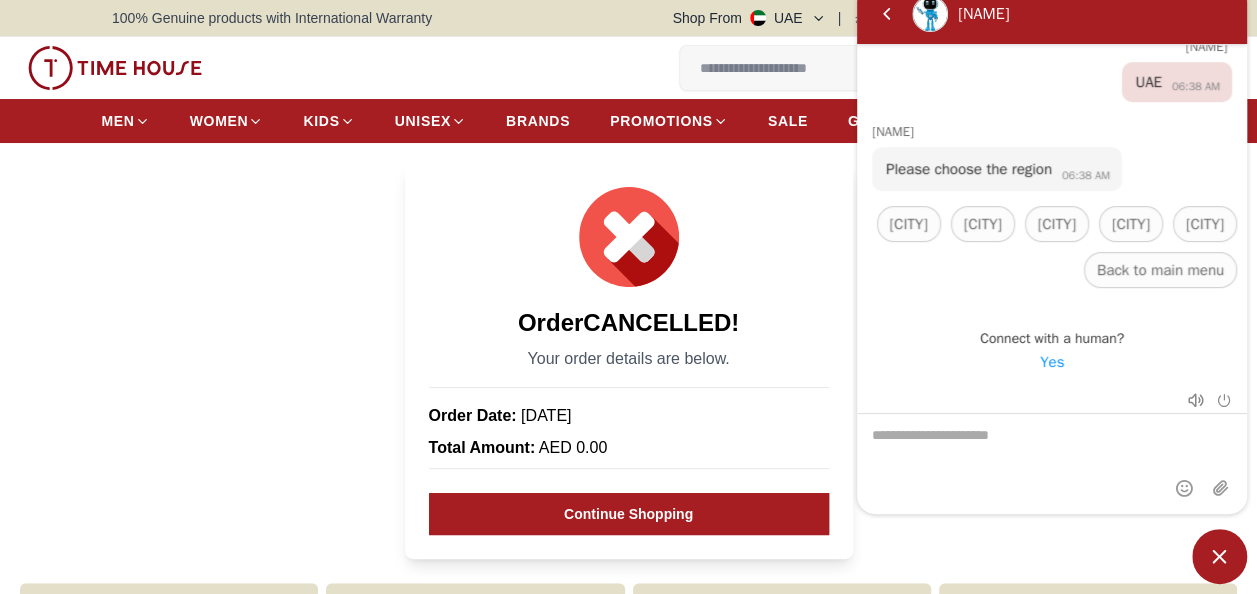 click on "Dubai" at bounding box center [909, 224] 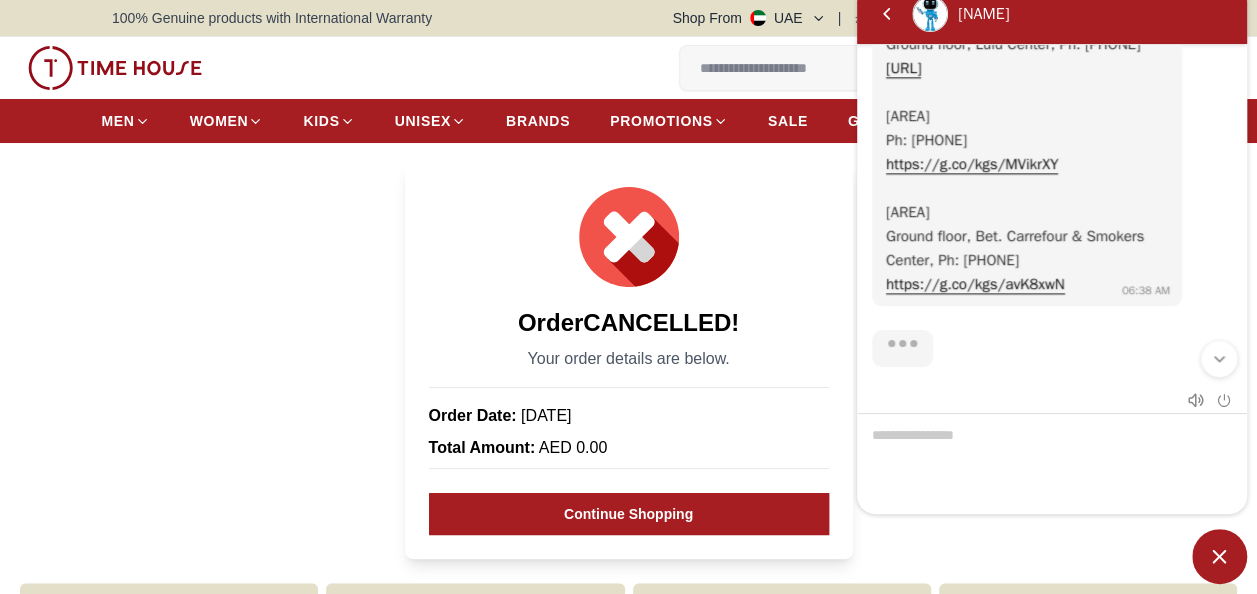 scroll, scrollTop: 1564, scrollLeft: 0, axis: vertical 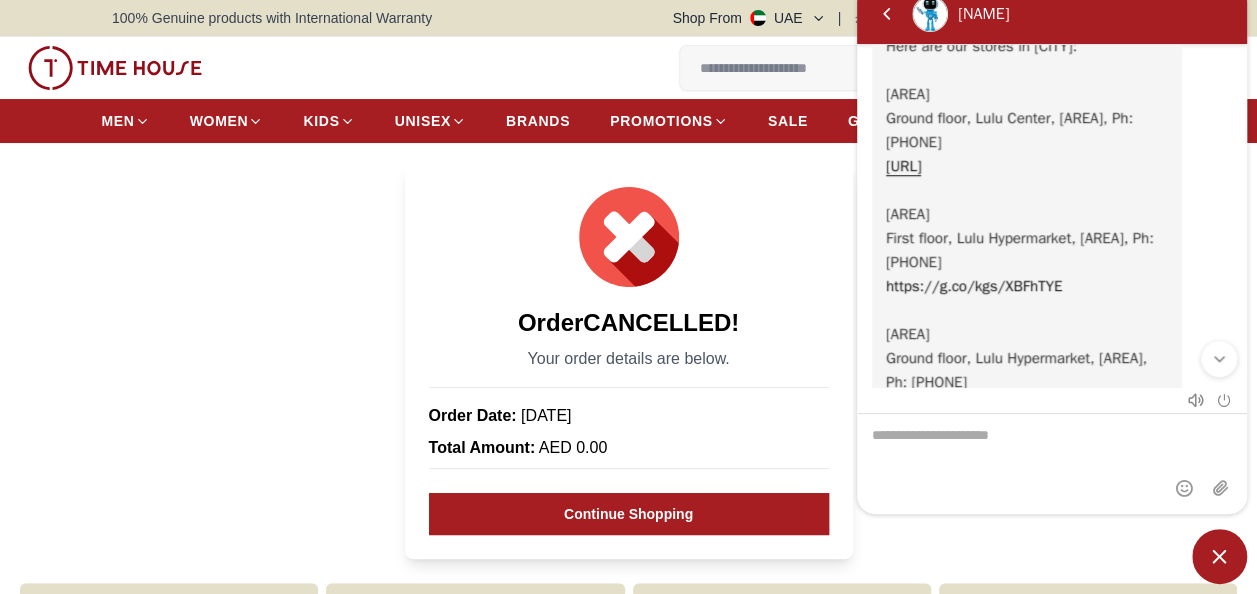 click on "https://g.co/kgs/XBFhTYE" at bounding box center (974, 286) 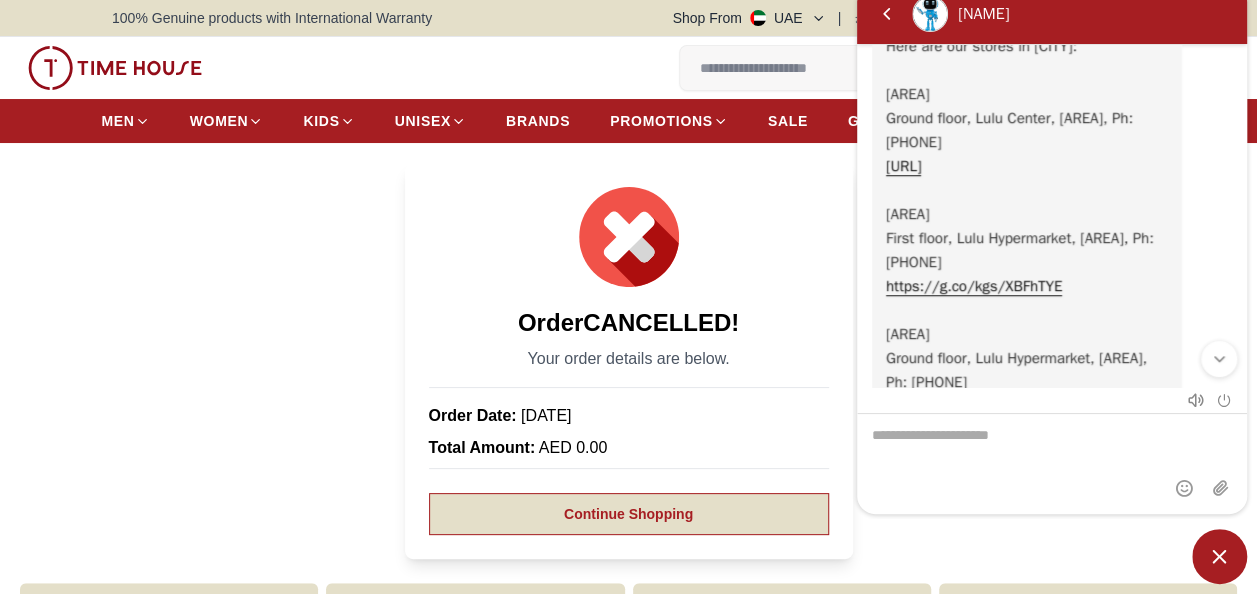 click on "Continue Shopping" at bounding box center [629, 514] 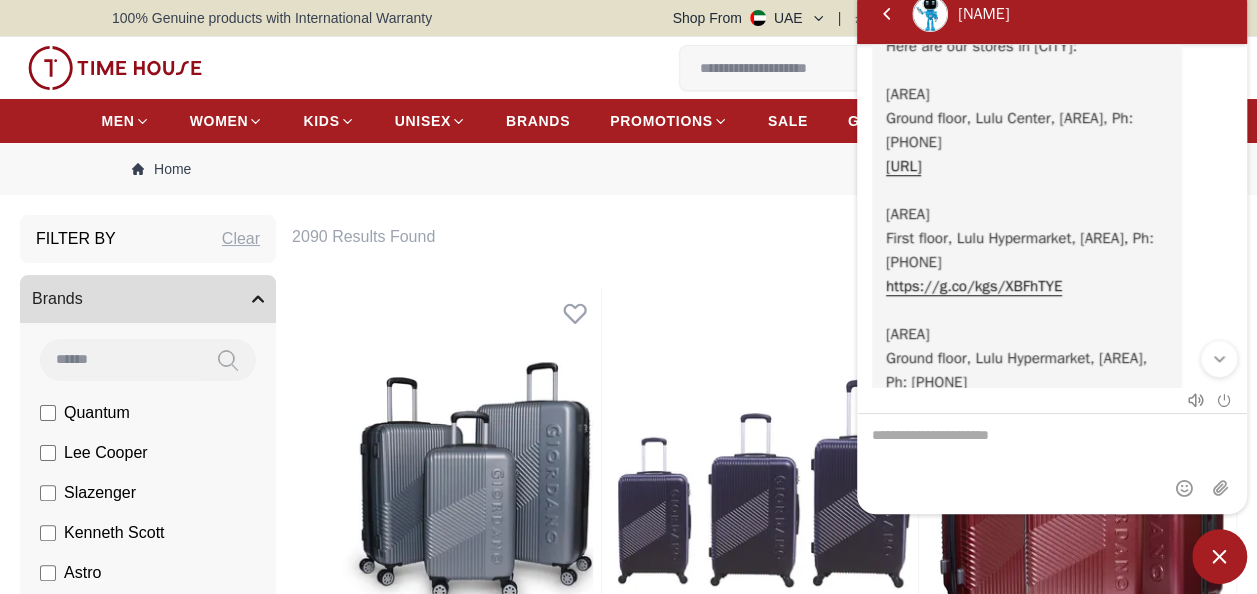 click on "0 Wishlist 1 My Bag" at bounding box center [353, 68] 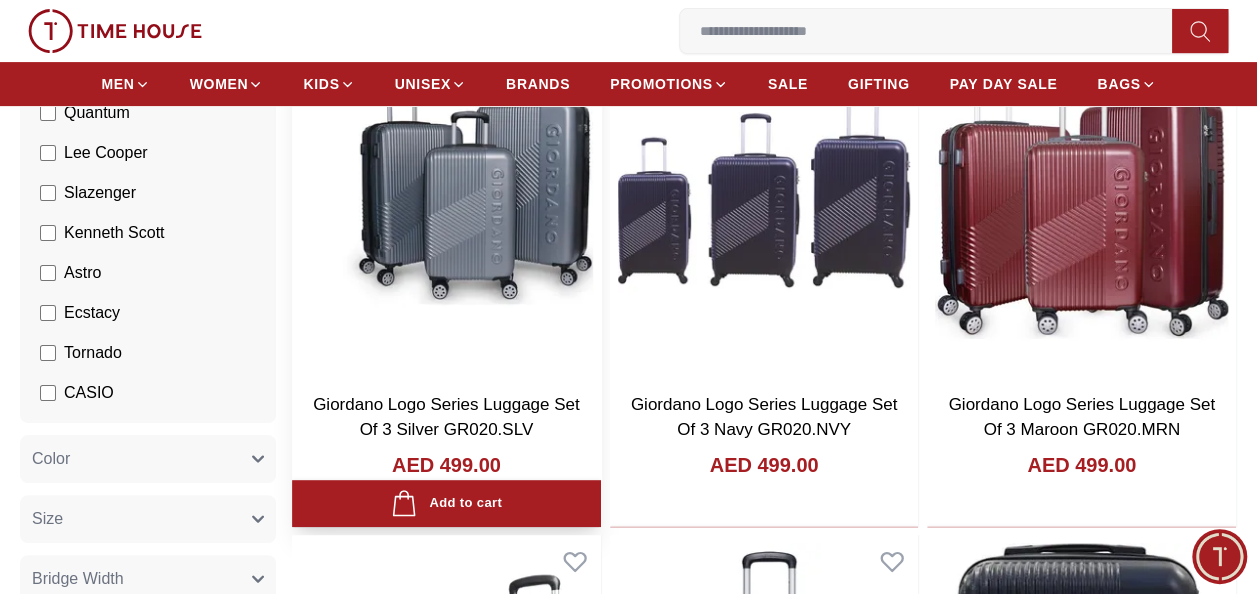 scroll, scrollTop: 0, scrollLeft: 0, axis: both 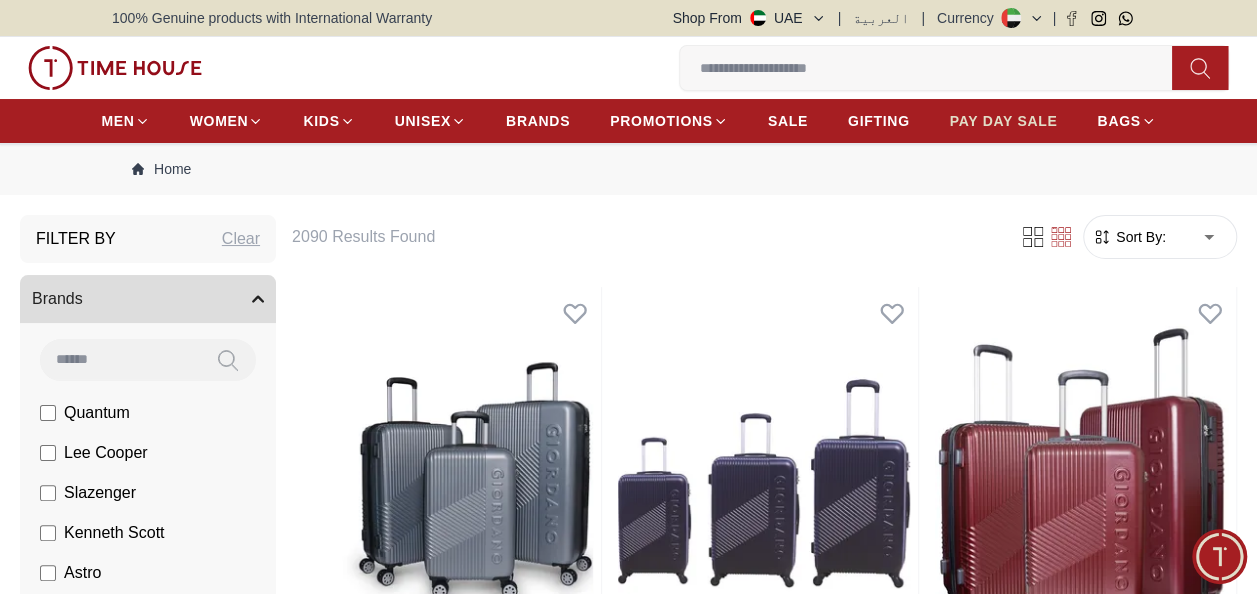 click on "PAY DAY SALE" at bounding box center (1004, 121) 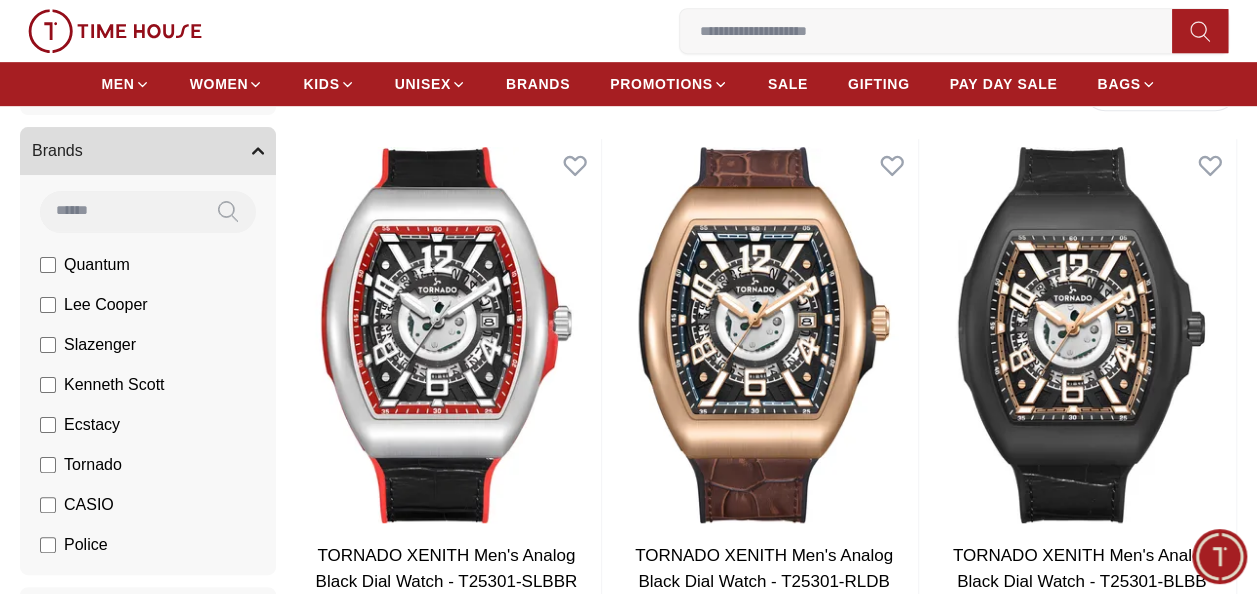 scroll, scrollTop: 500, scrollLeft: 0, axis: vertical 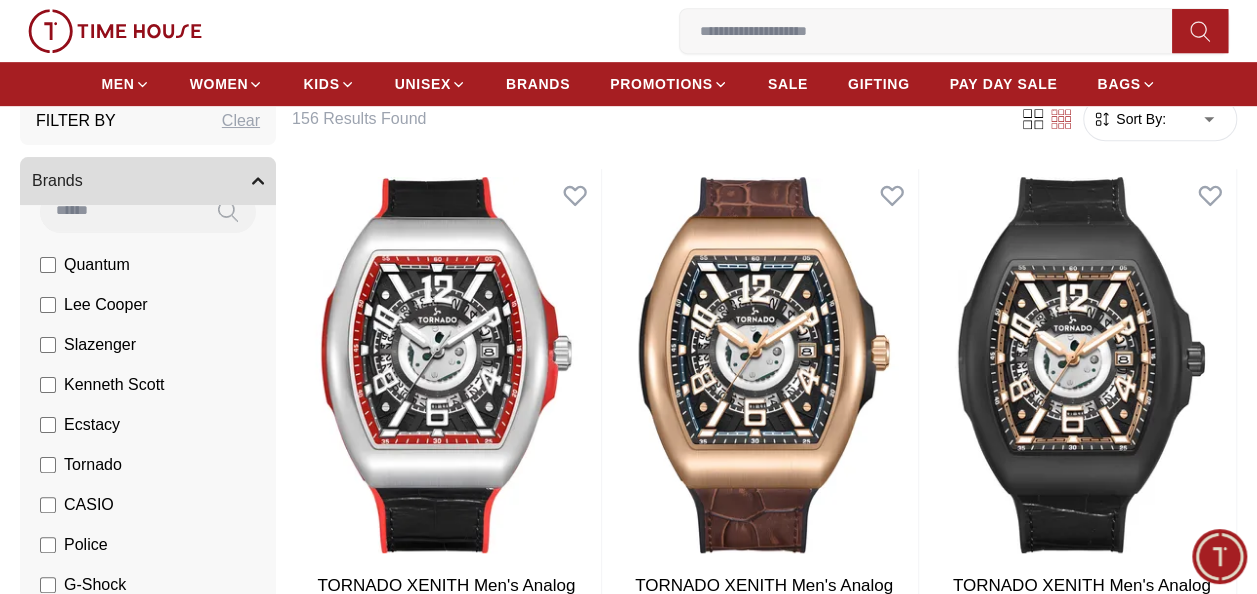 click on "Police" at bounding box center (86, 545) 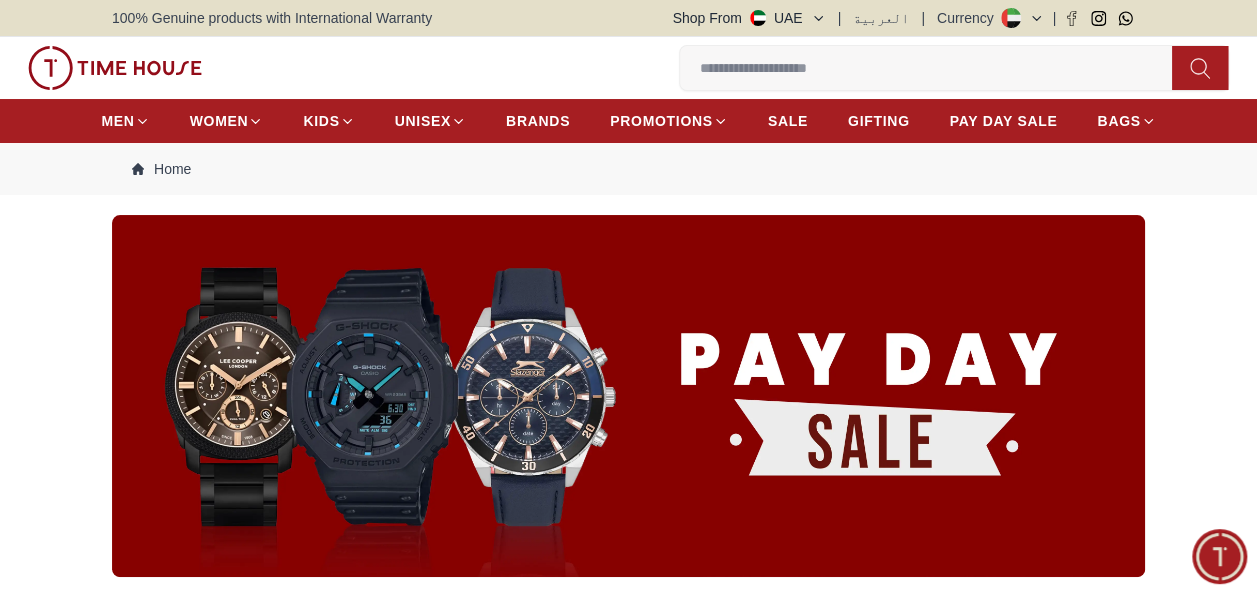 scroll, scrollTop: 0, scrollLeft: 0, axis: both 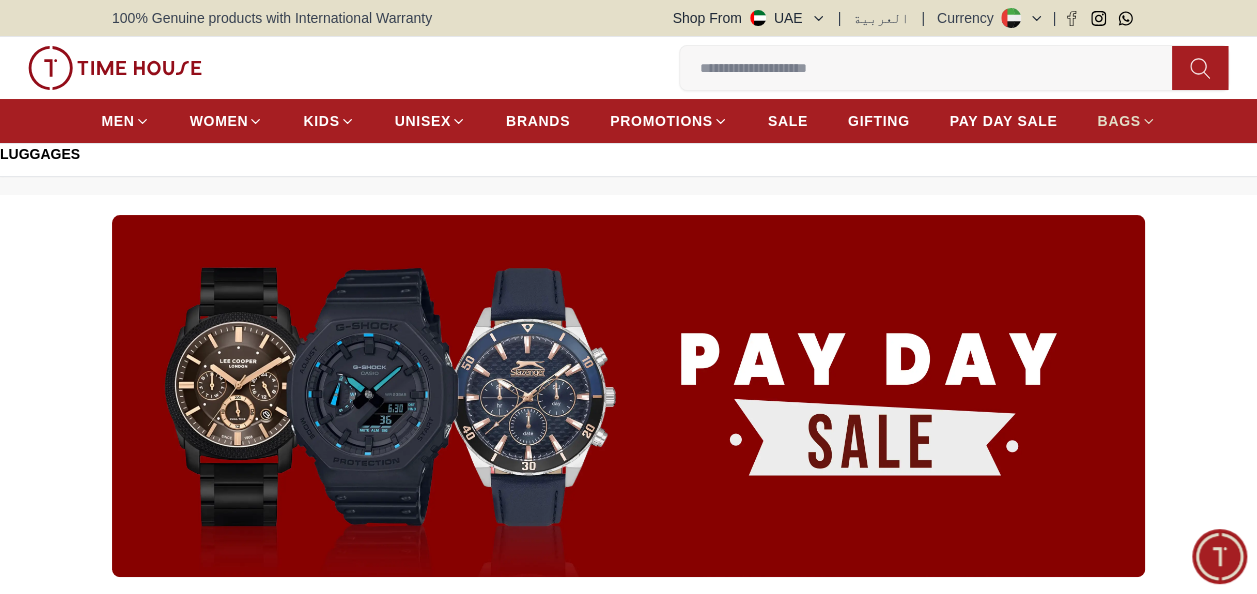 click 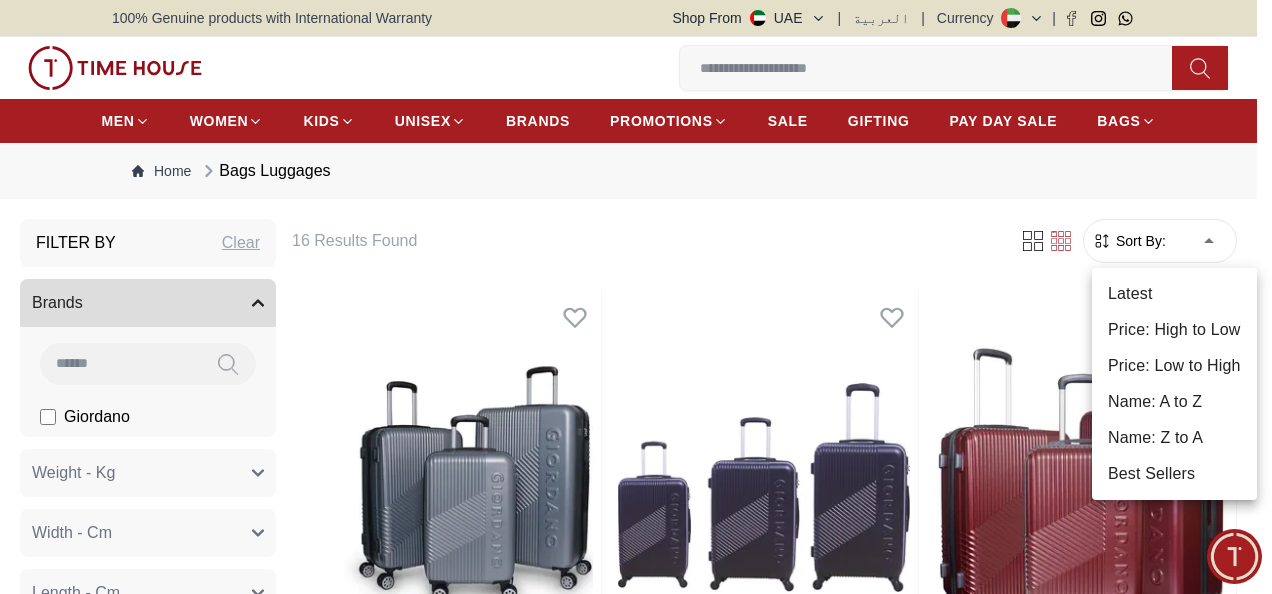 click on "100% Genuine products with International Warranty Shop From UAE | العربية |     Currency    | 0 Wishlist 1 My Bag Help Our Stores My Account 0 Wishlist 1 My Bag MEN WOMEN KIDS UNISEX BRANDS PROMOTIONS SALE GIFTING PAY DAY SALE BAGS Home Bags Luggages    Filter By Clear Brands Giordano Weight - Kg 3 3.5 4.5 11.5 Width - Cm 20 24 29.5 Length - Cm 37 45 46 Height - Cm 55 67 69.5 No. Of Wheels 8 Exterior Material Acrylonitrile Butadiene Styrene(ABS) Product Sub Type Cabin Bag Check-in Bag Set of 3 Travel Essentials Lightweight and Durable, Scratch Resistacnce, Number Lock, Interior Zipped Pocket Collection Name LOGO  SERIES Price 1 1000 AED 1.00 - AED 1000.00 Filter 16   Results Found Sort By: ​ ****** ​ Giordano Logo Series Luggage Set Of 3 Silver GR020.SLV AED 499.00 Add to cart Add to cart Giordano Logo Series Luggage Set Of 3 Navy GR020.NVY AED 499.00 Add to cart Add to cart Giordano Logo Series Luggage Set Of 3 Maroon GR020.MRN AED 499.00 Add to cart Add to cart AED 499.00 Add to cart" at bounding box center [636, 2295] 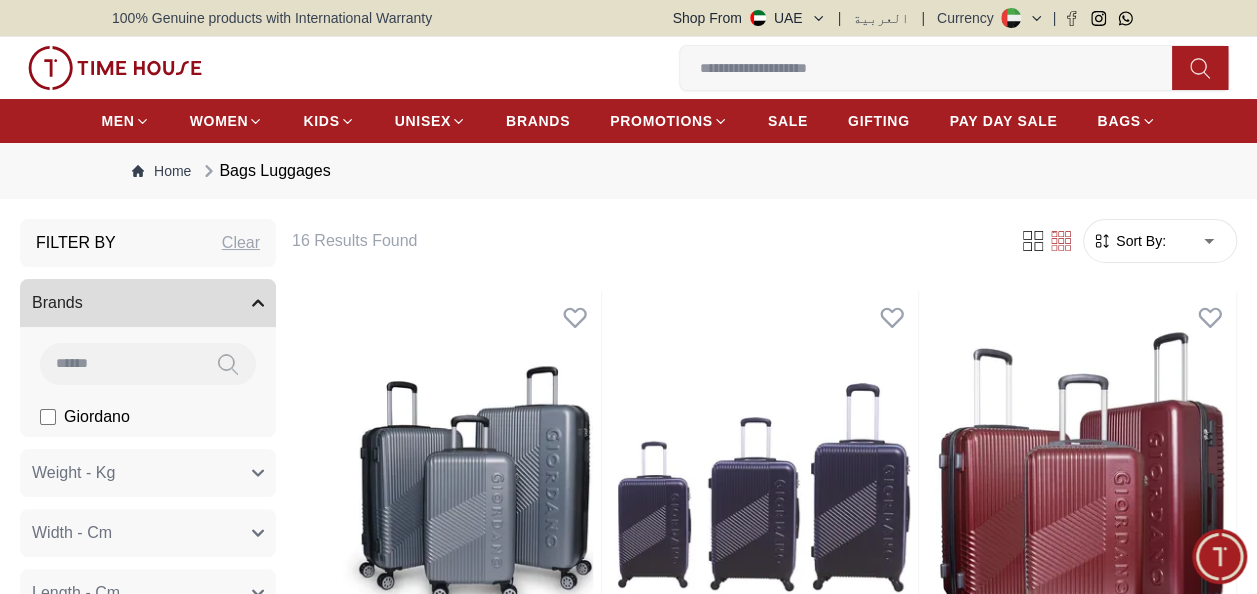 type on "*" 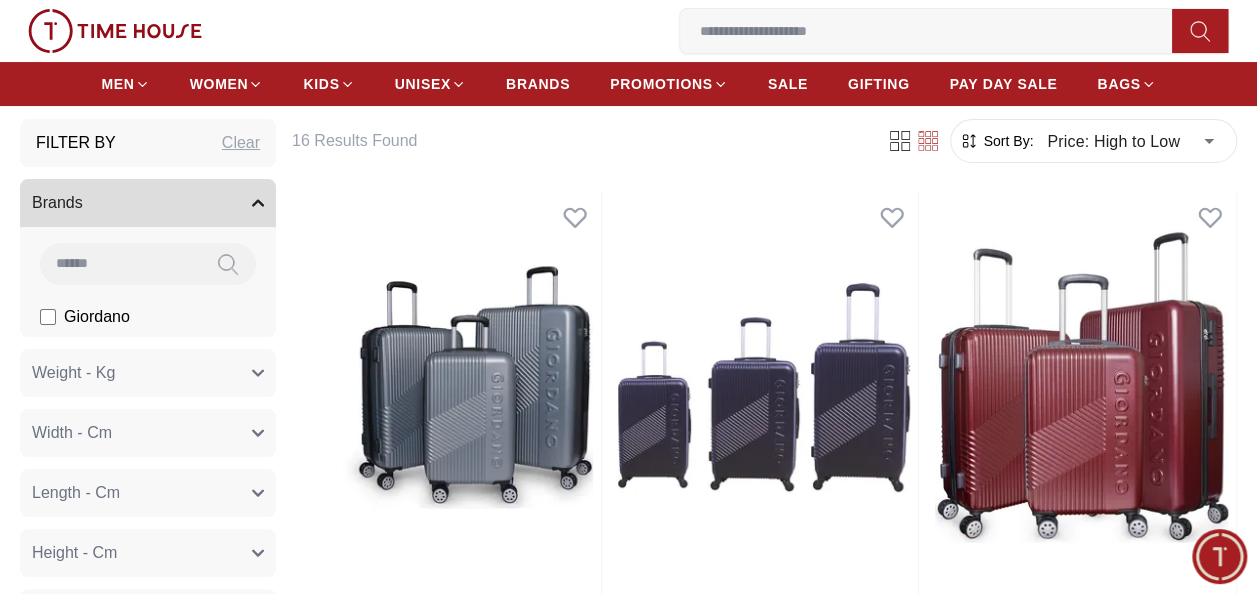 scroll, scrollTop: 0, scrollLeft: 0, axis: both 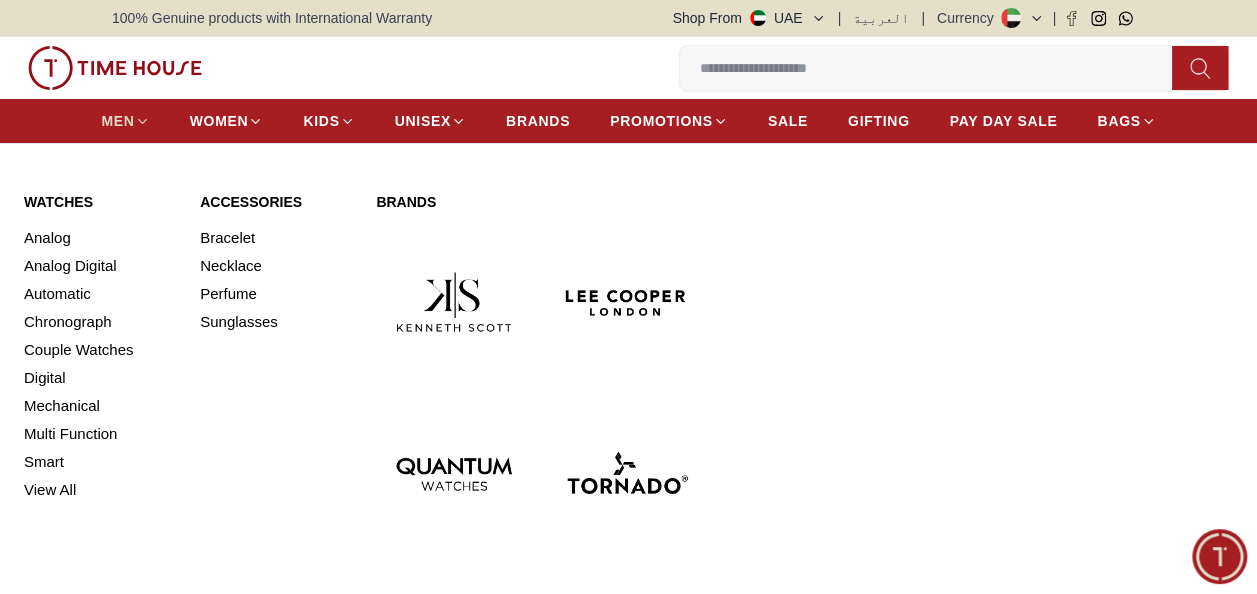 click 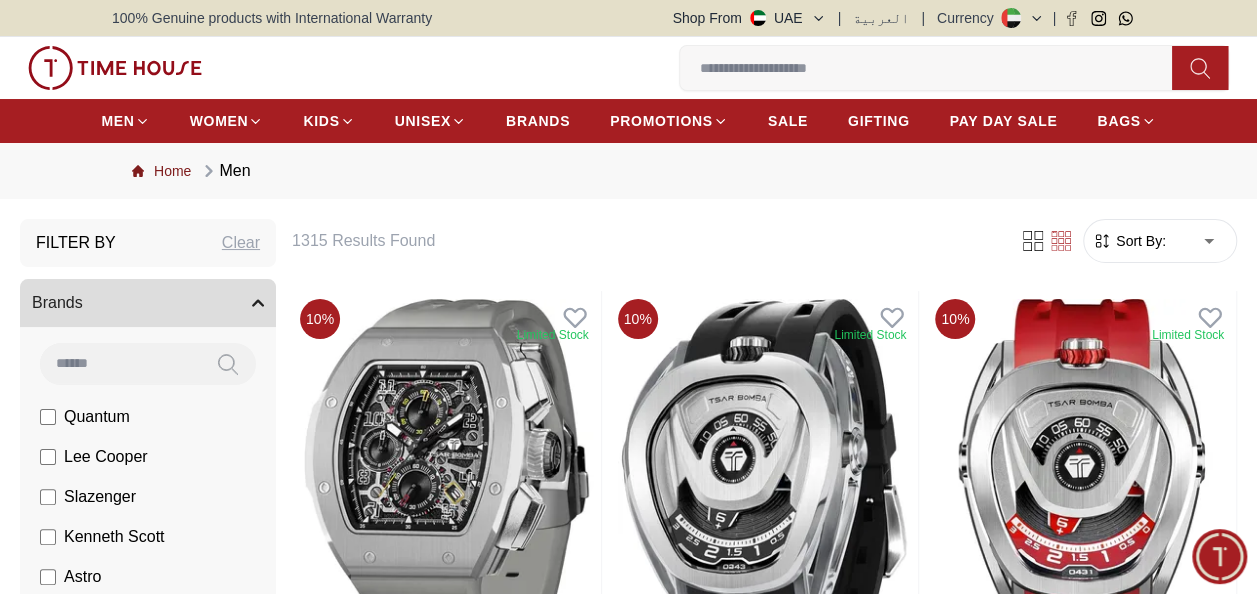 click on "Home" at bounding box center (161, 171) 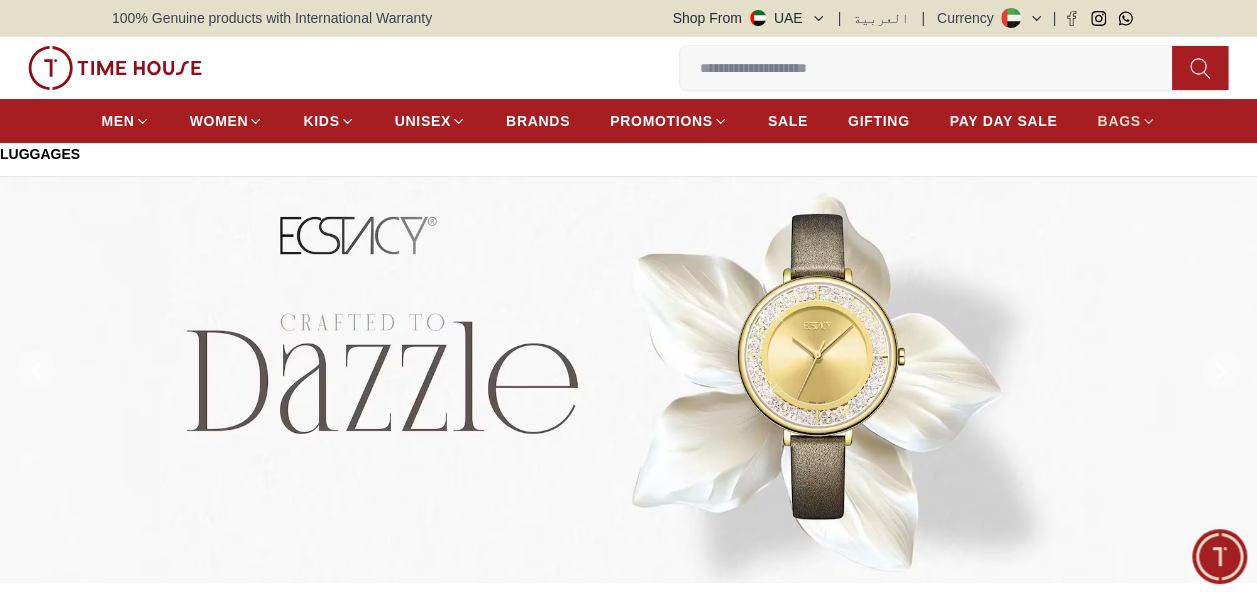 click 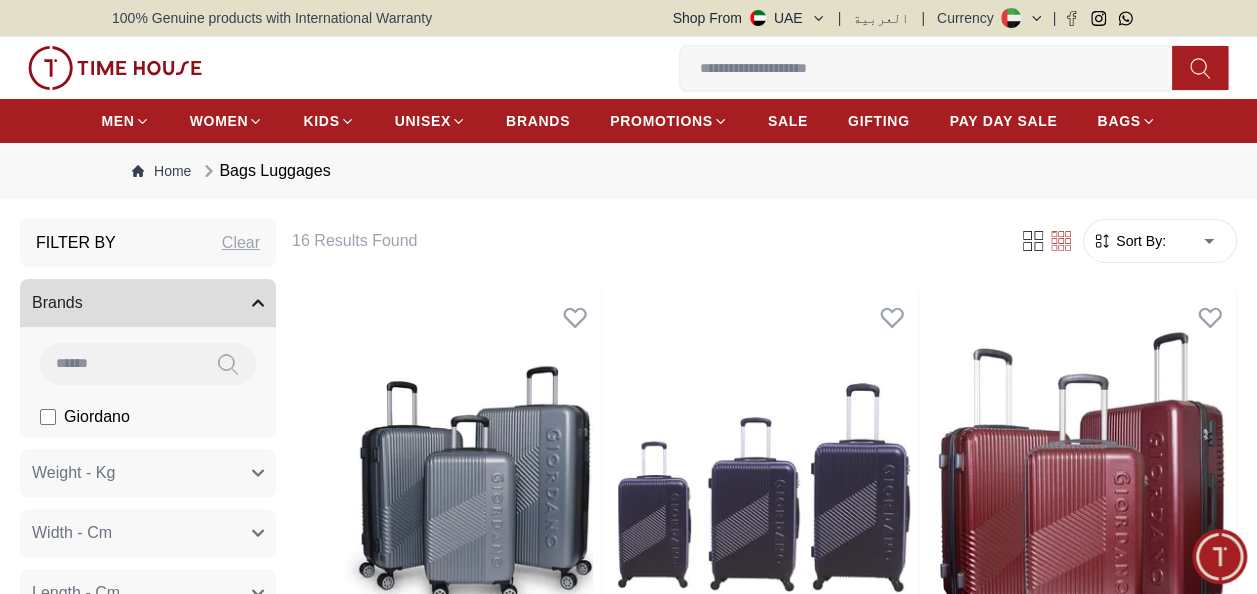 scroll, scrollTop: 628, scrollLeft: 0, axis: vertical 